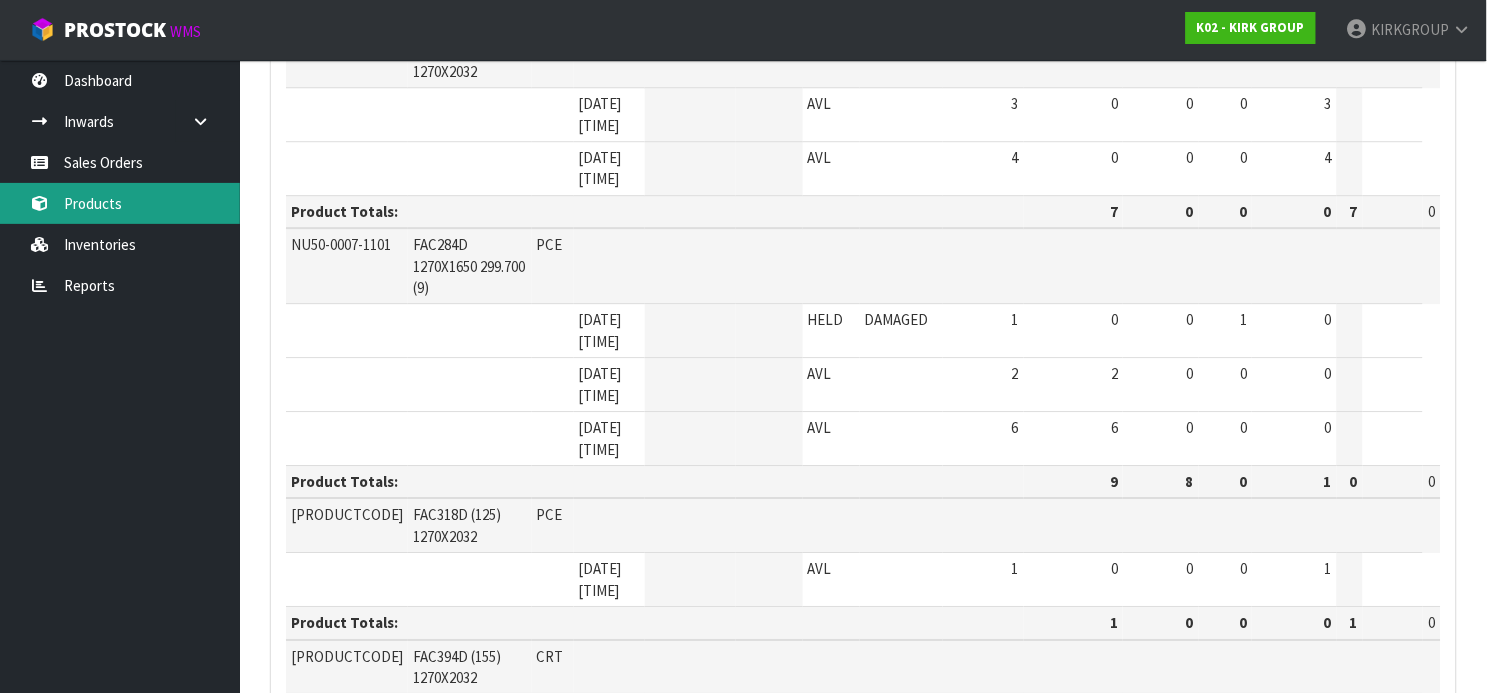scroll, scrollTop: 664, scrollLeft: 0, axis: vertical 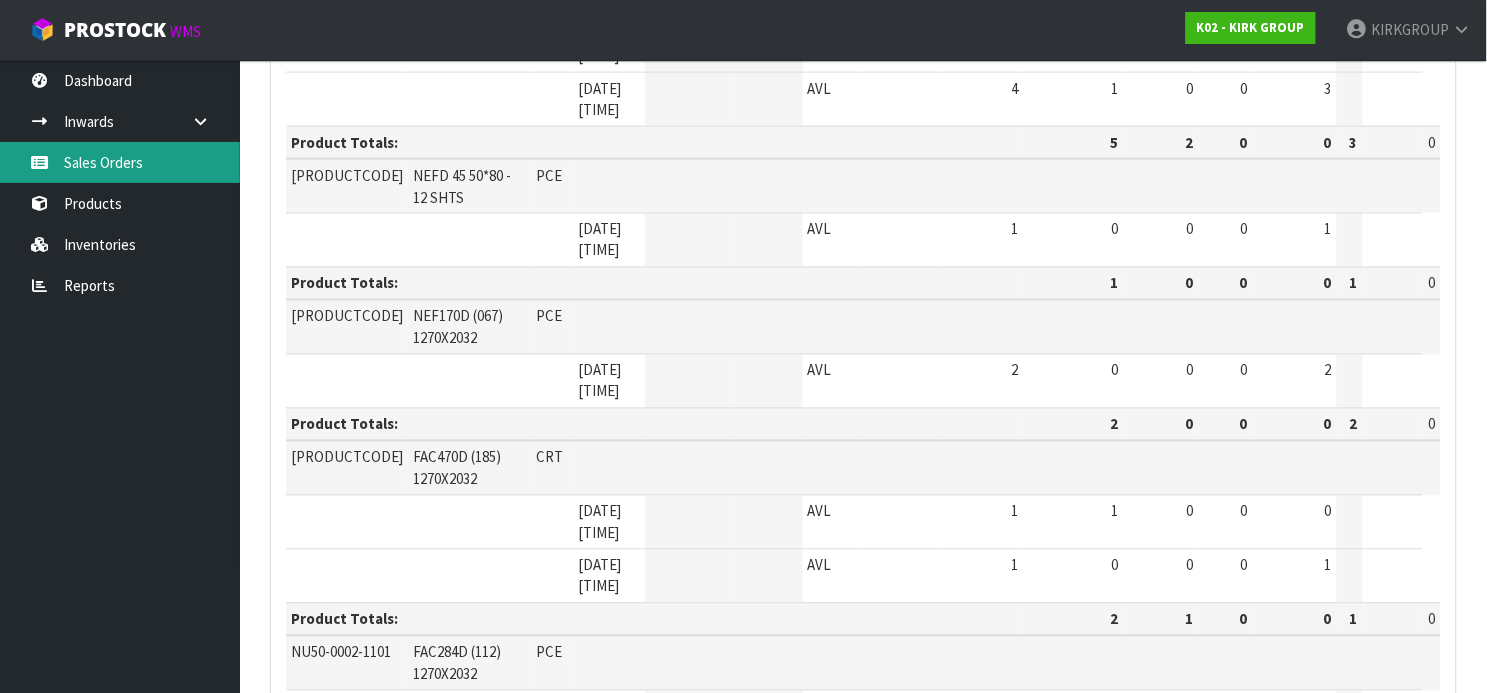 click on "Sales Orders" at bounding box center [120, 162] 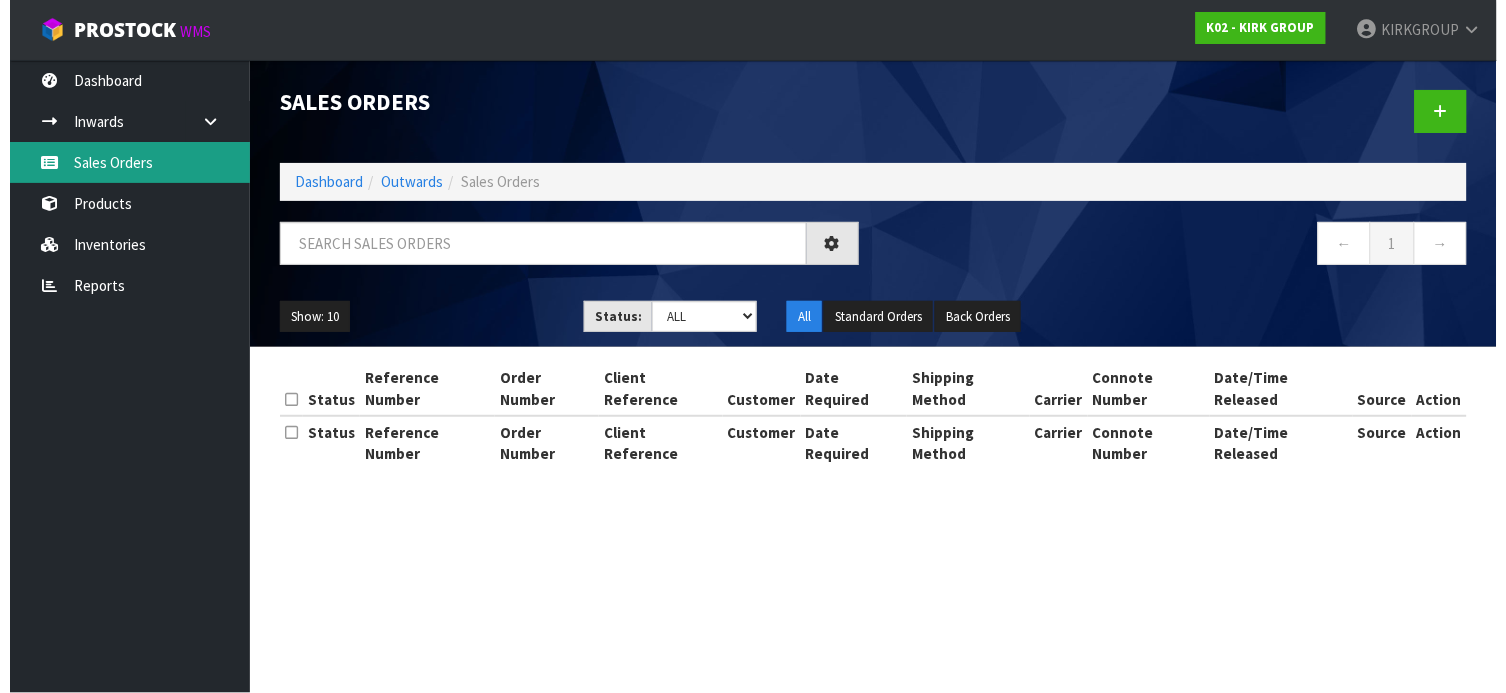 scroll, scrollTop: 0, scrollLeft: 0, axis: both 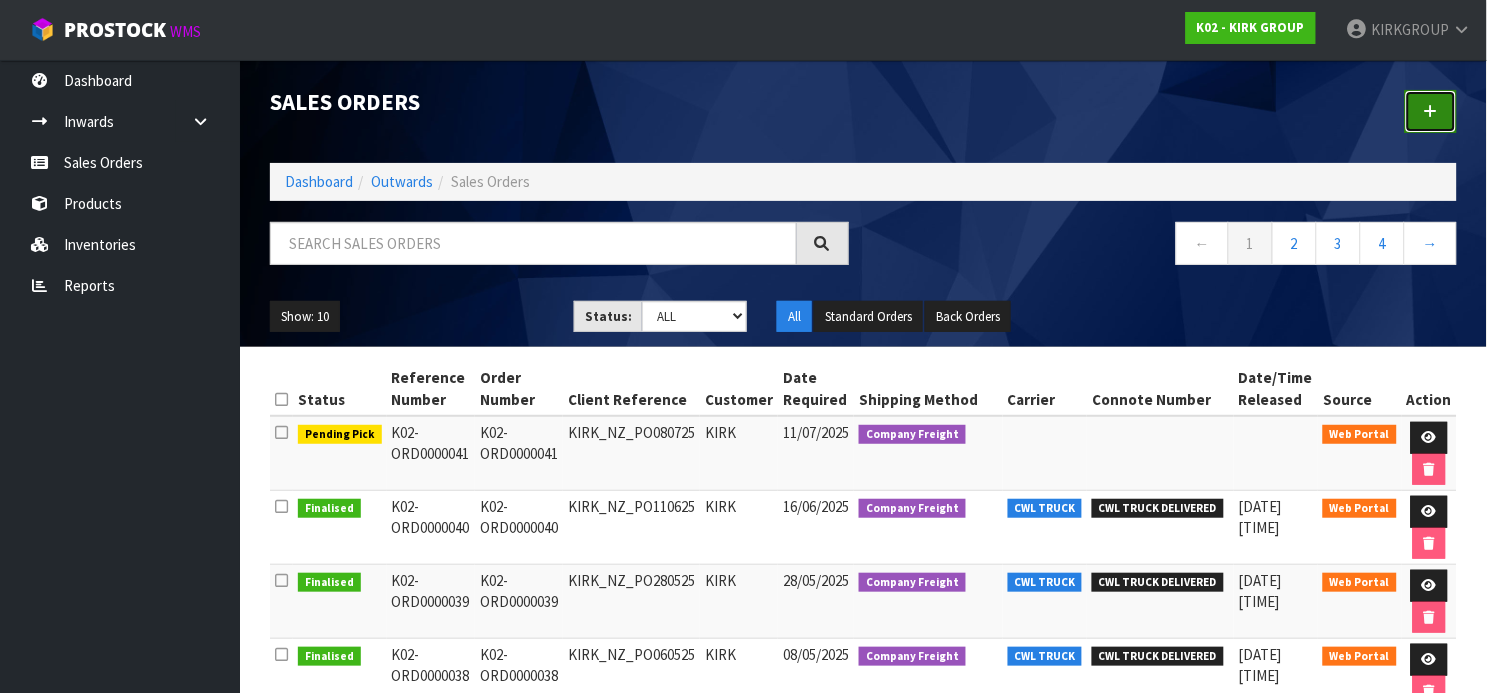 click at bounding box center (1431, 111) 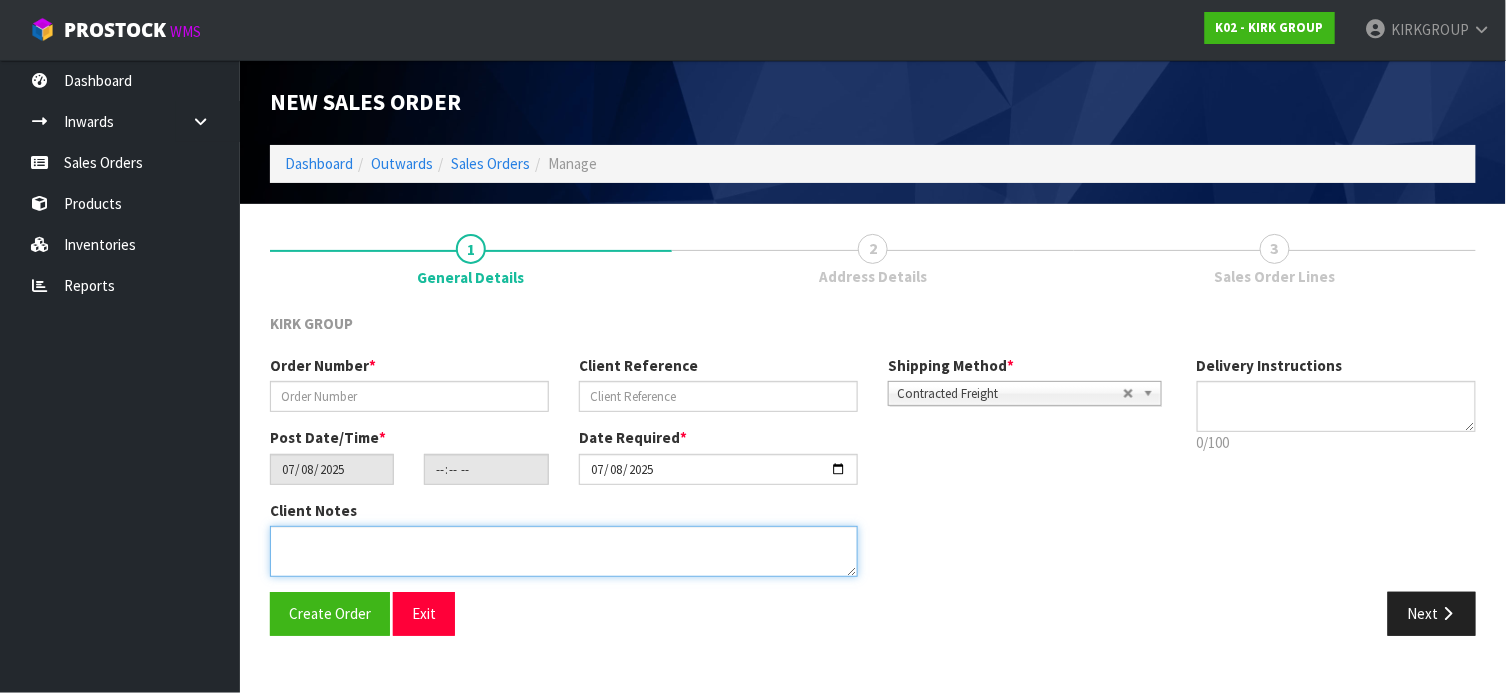 click at bounding box center [564, 551] 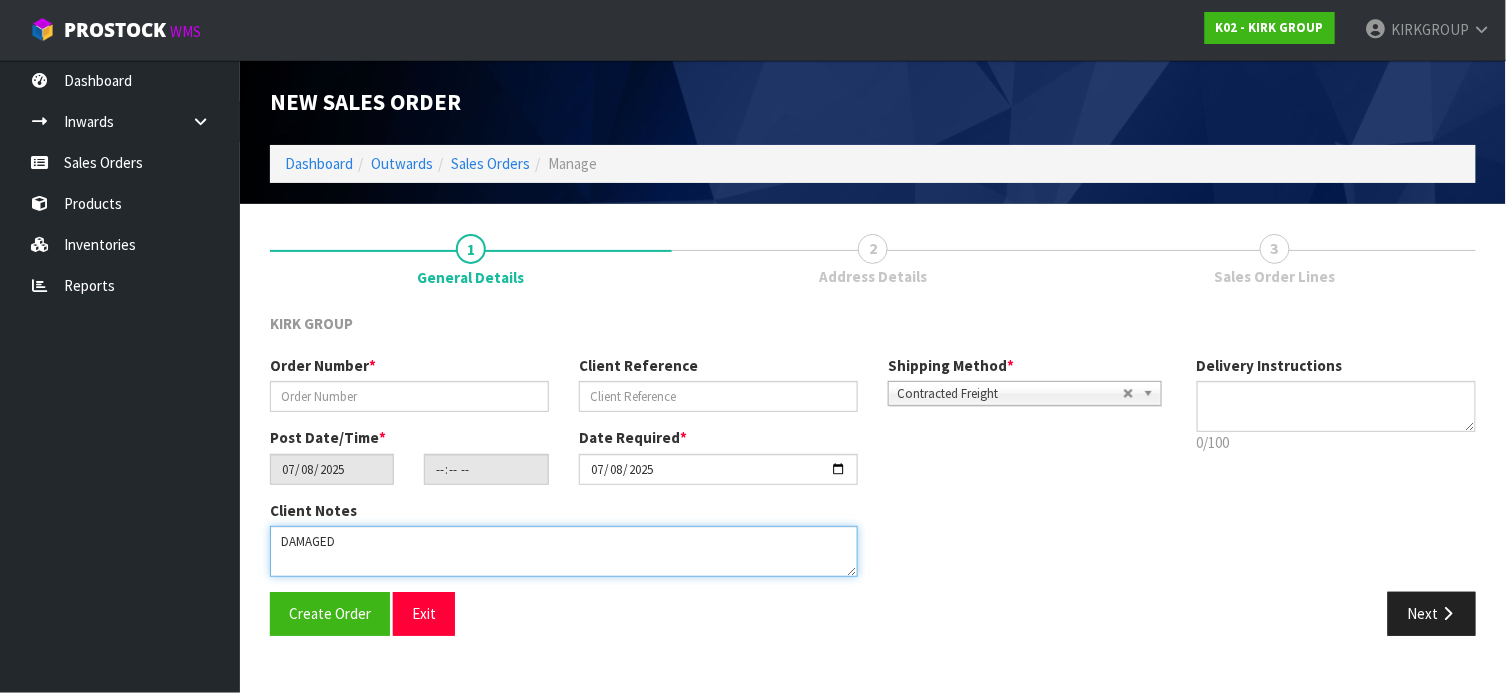 click at bounding box center [564, 551] 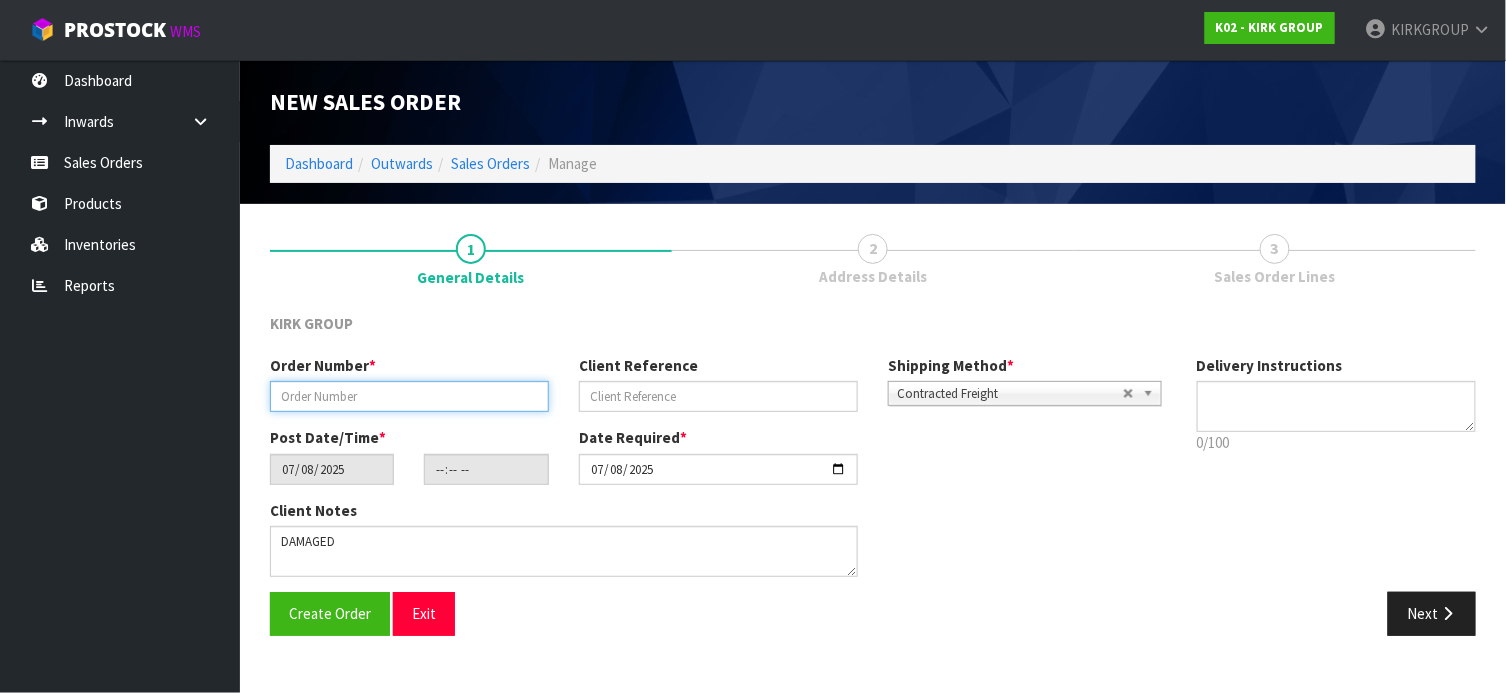click at bounding box center [409, 396] 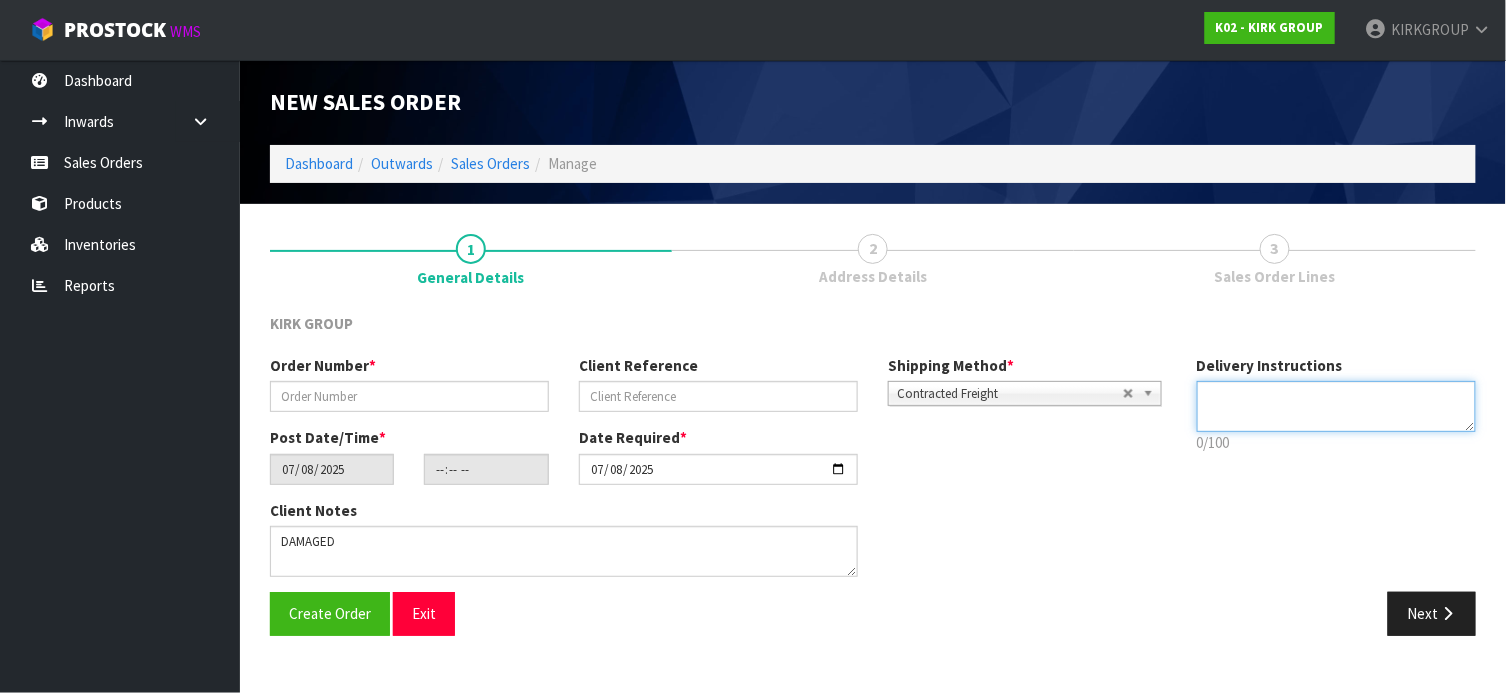 click at bounding box center [1336, 406] 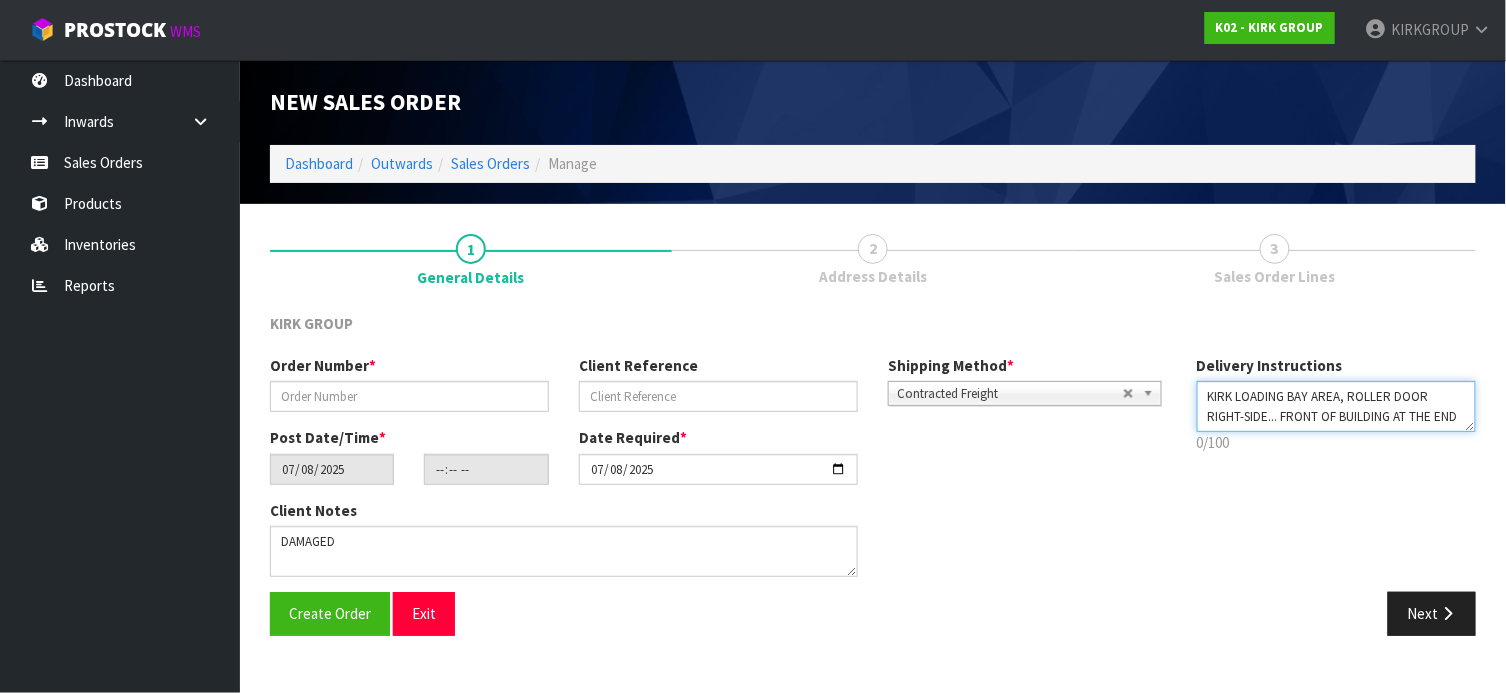 scroll, scrollTop: 13, scrollLeft: 0, axis: vertical 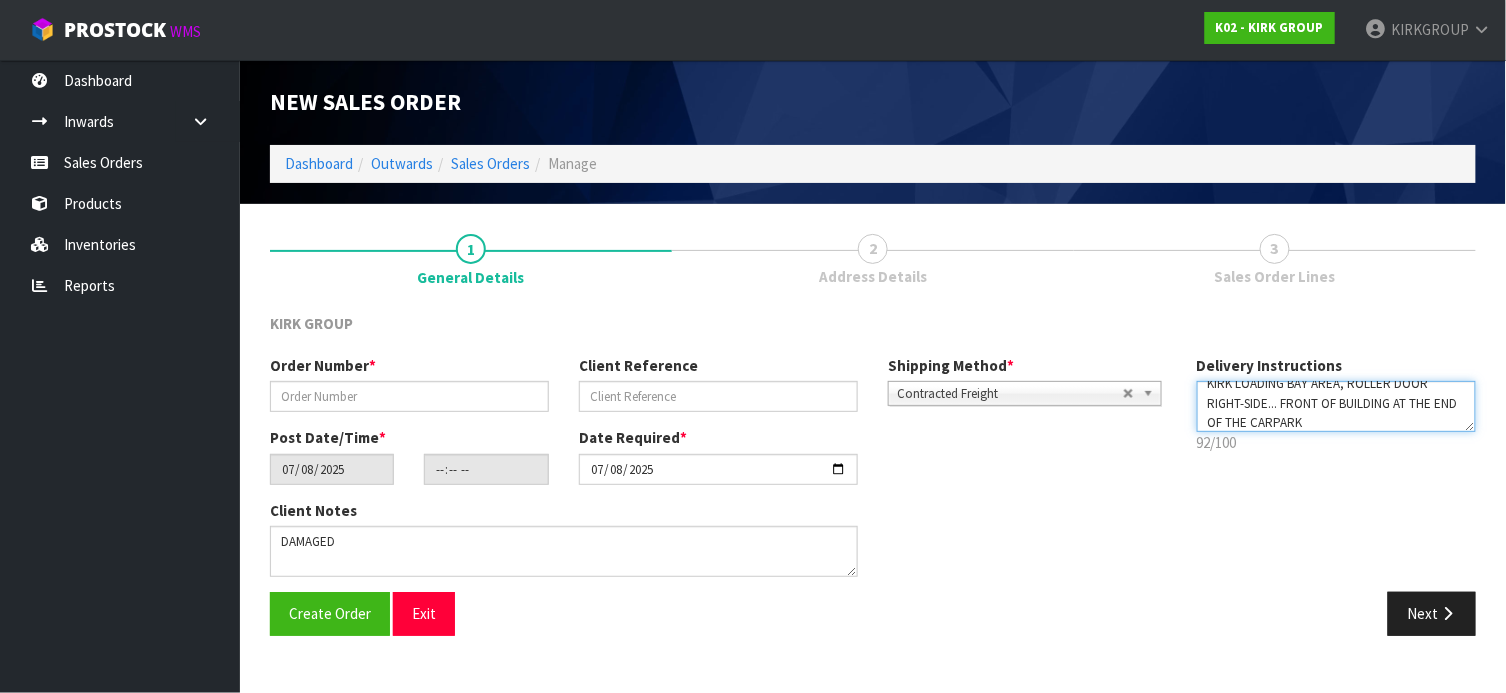 type on "KIRK LOADING BAY AREA, ROLLER DOOR RIGHT-SIDE... FRONT OF BUILDING AT THE END OF THE CARPARK" 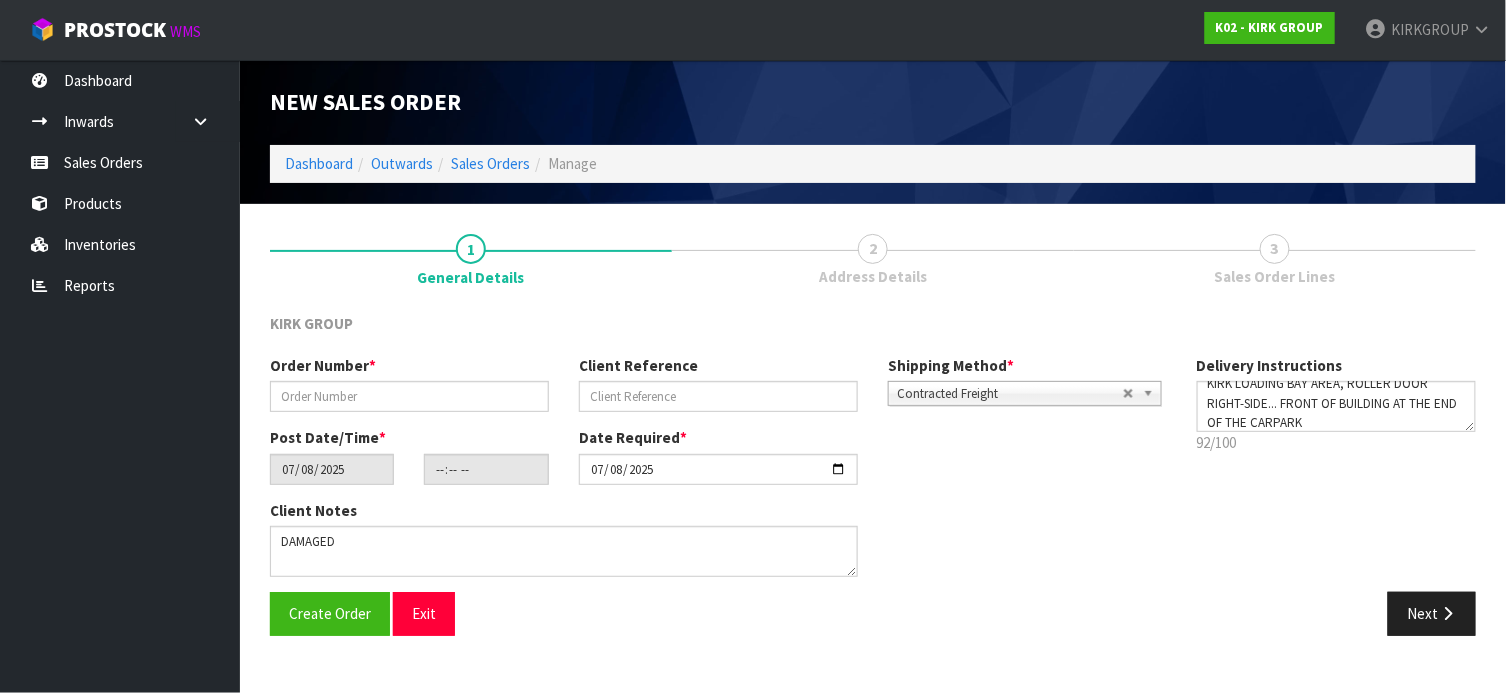 click on "92/100" at bounding box center [1336, 442] 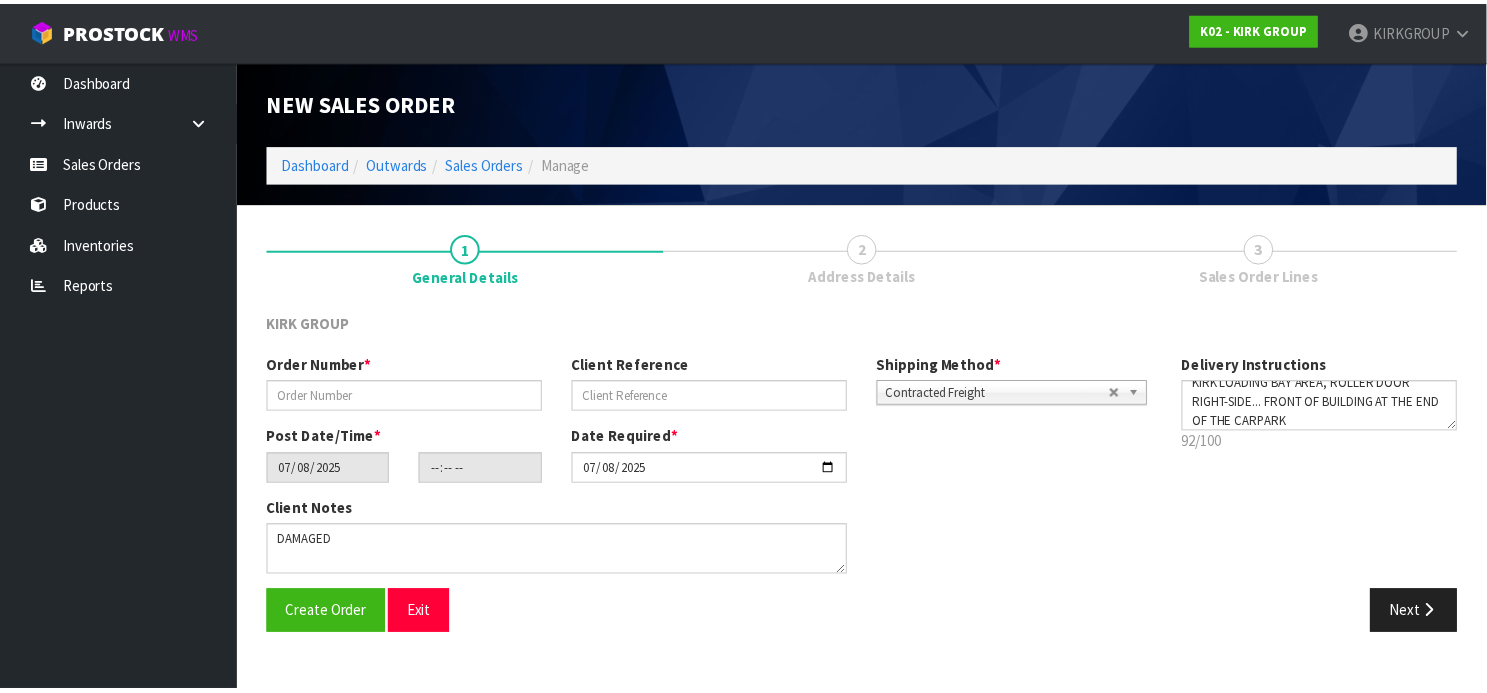 scroll, scrollTop: 0, scrollLeft: 0, axis: both 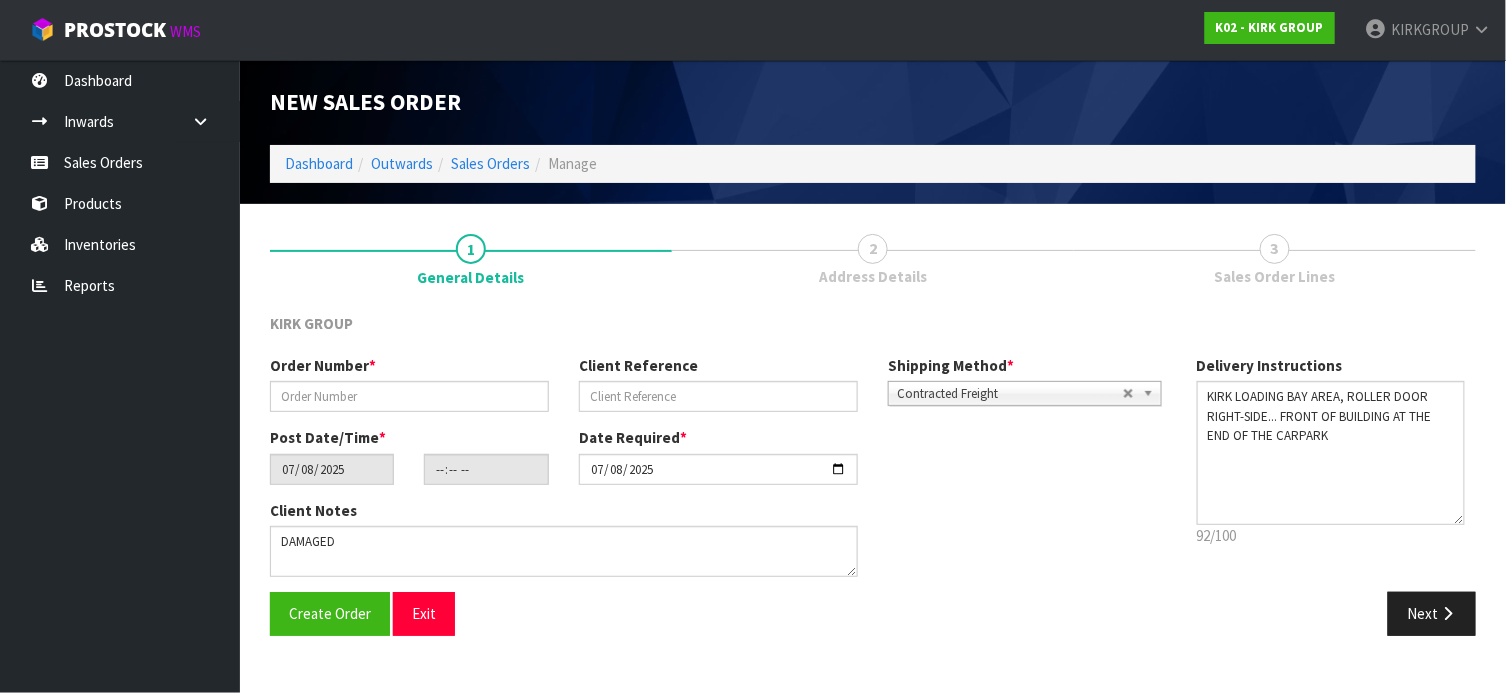 drag, startPoint x: 1473, startPoint y: 427, endPoint x: 1463, endPoint y: 551, distance: 124.40257 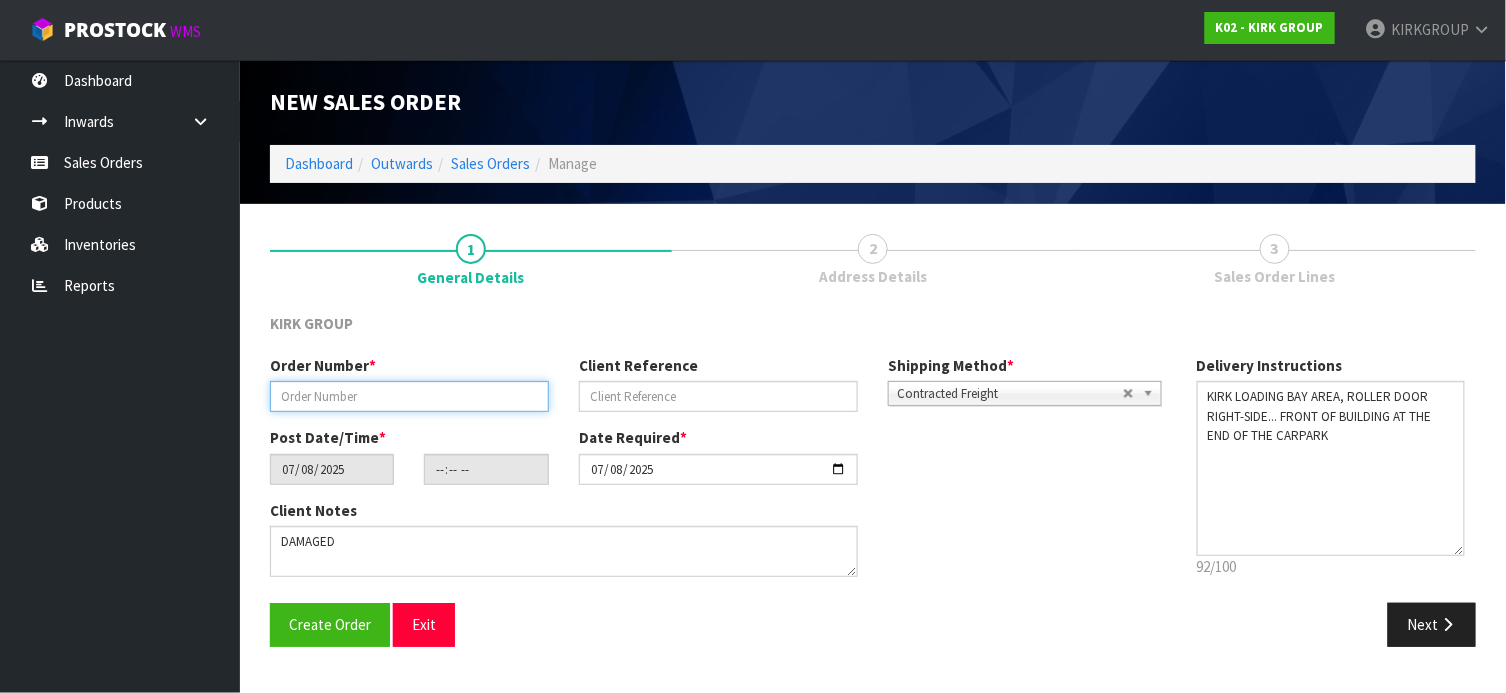 click at bounding box center (409, 396) 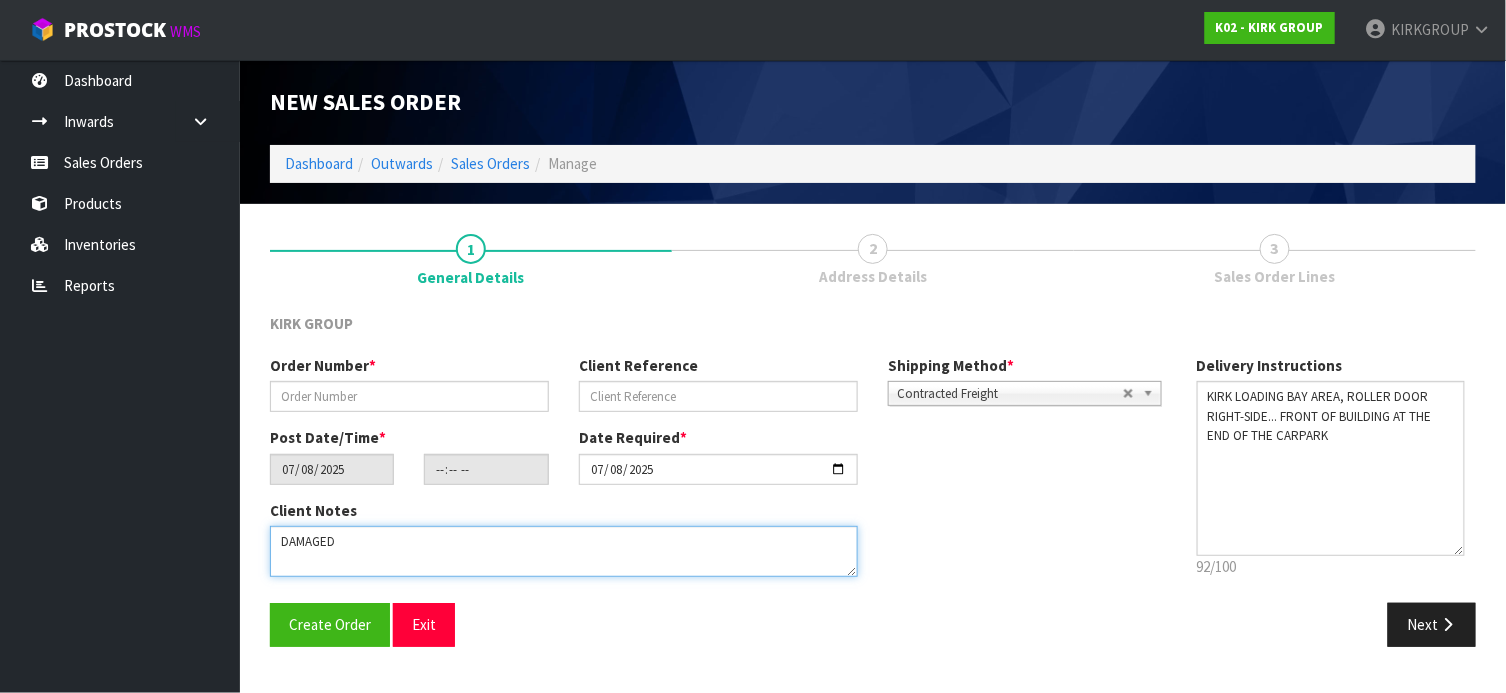 drag, startPoint x: 348, startPoint y: 541, endPoint x: 254, endPoint y: 520, distance: 96.317184 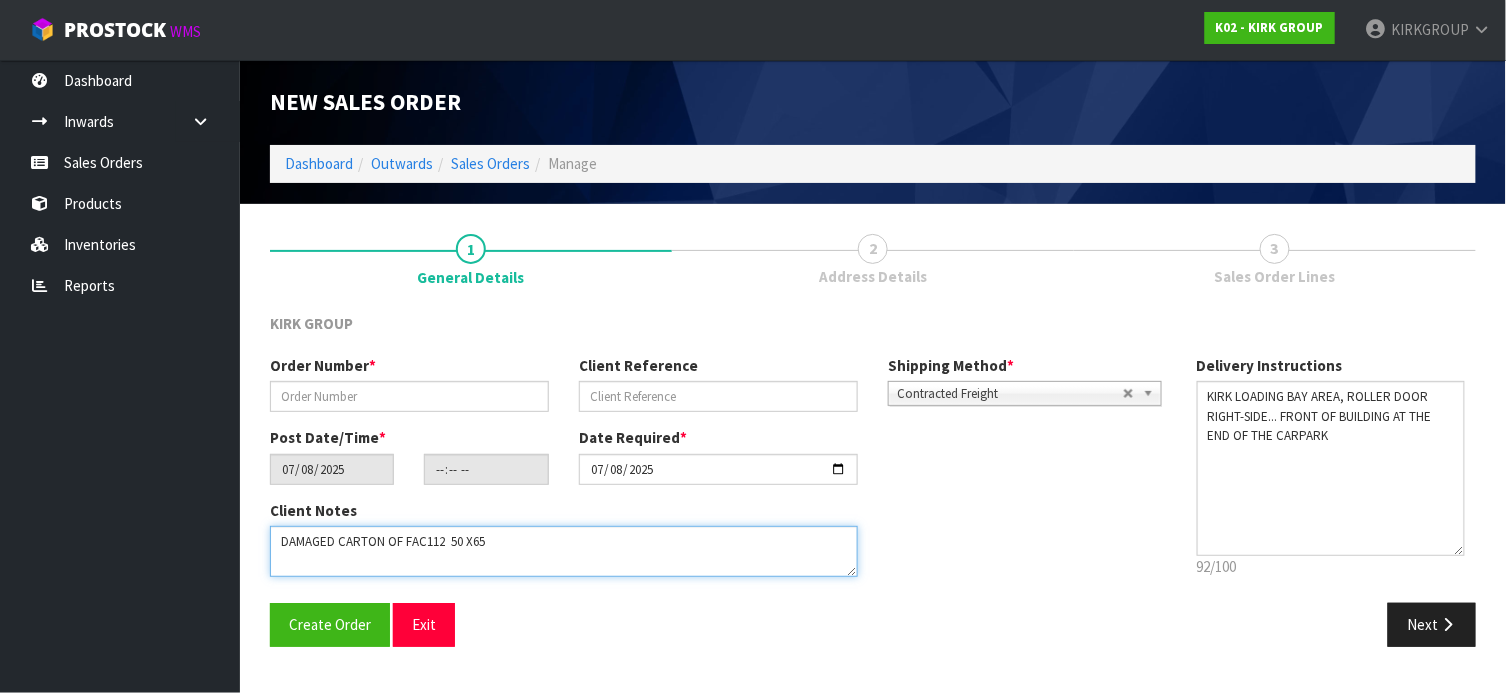 type on "DAMAGED CARTON OF FAC112  50 X65" 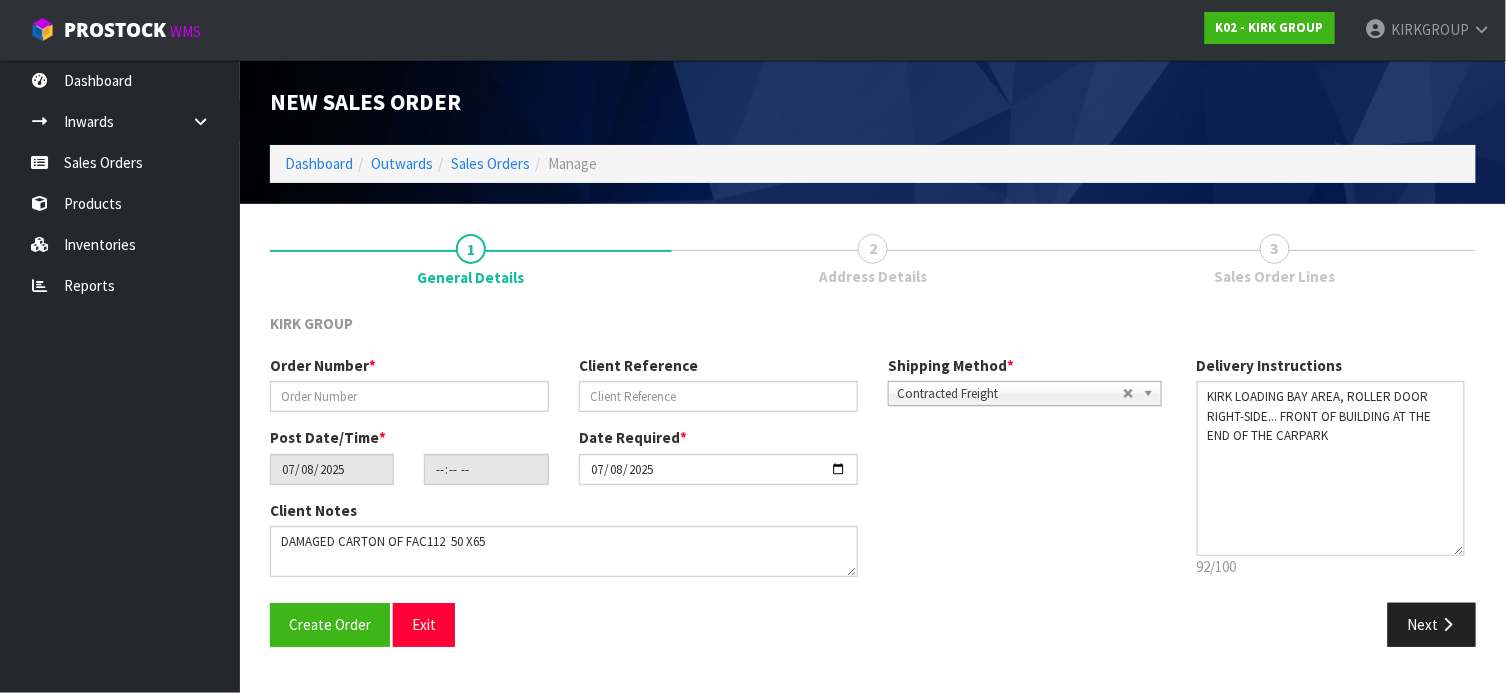click on "Client Notes" at bounding box center [564, 546] 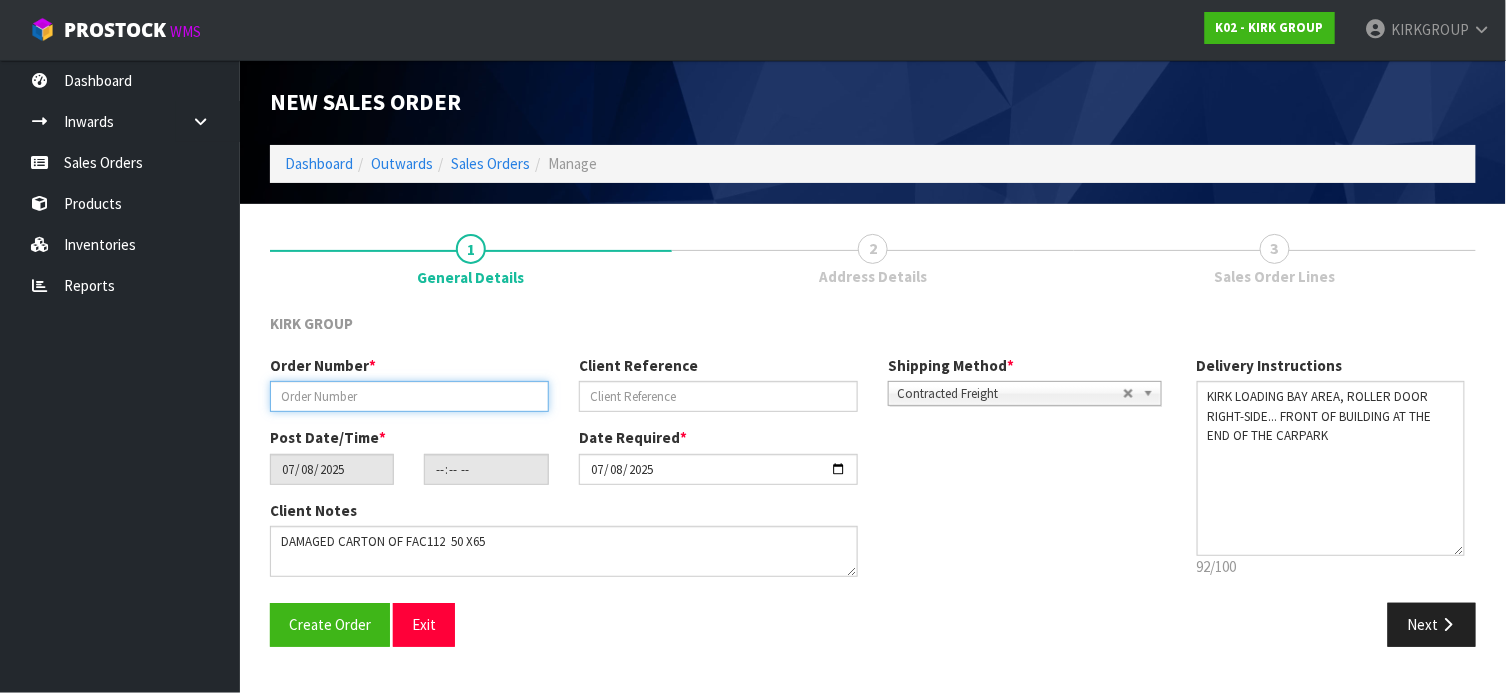click at bounding box center [409, 396] 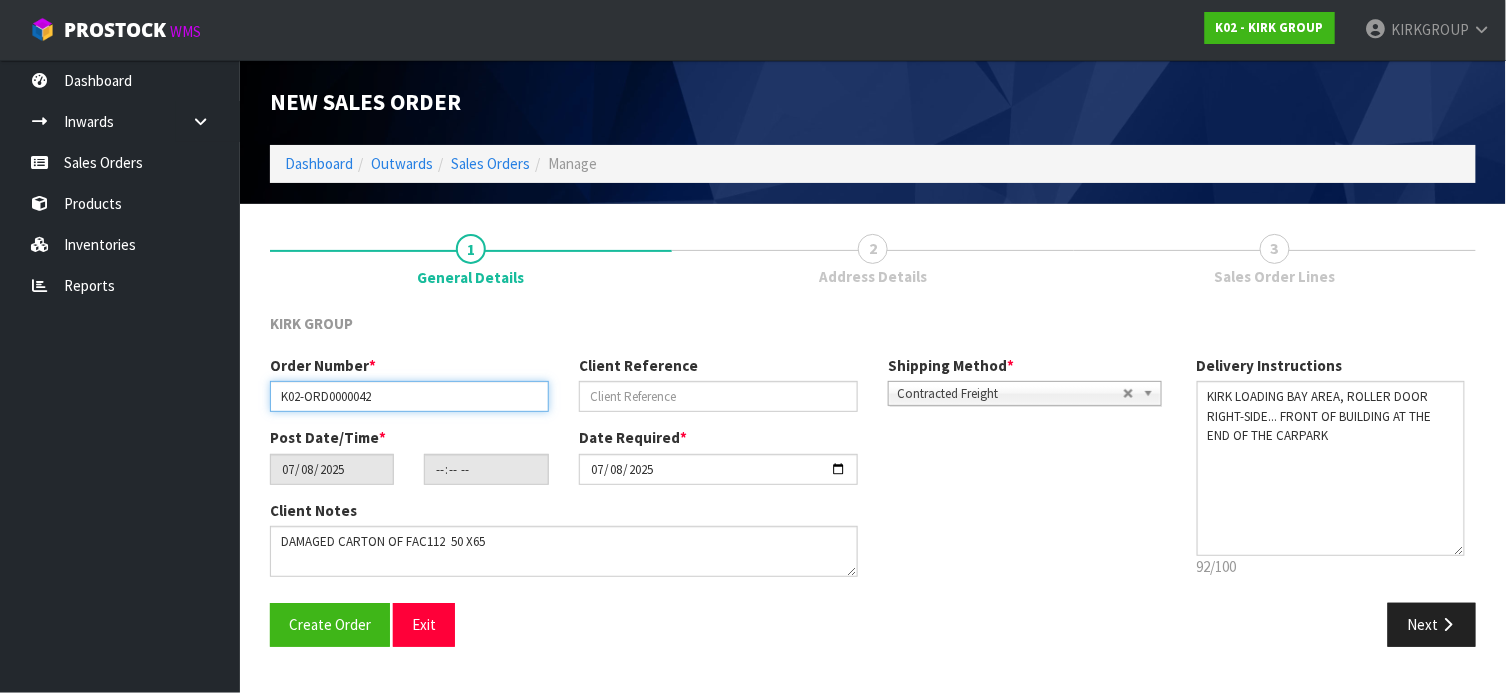 type on "K02-ORD0000042" 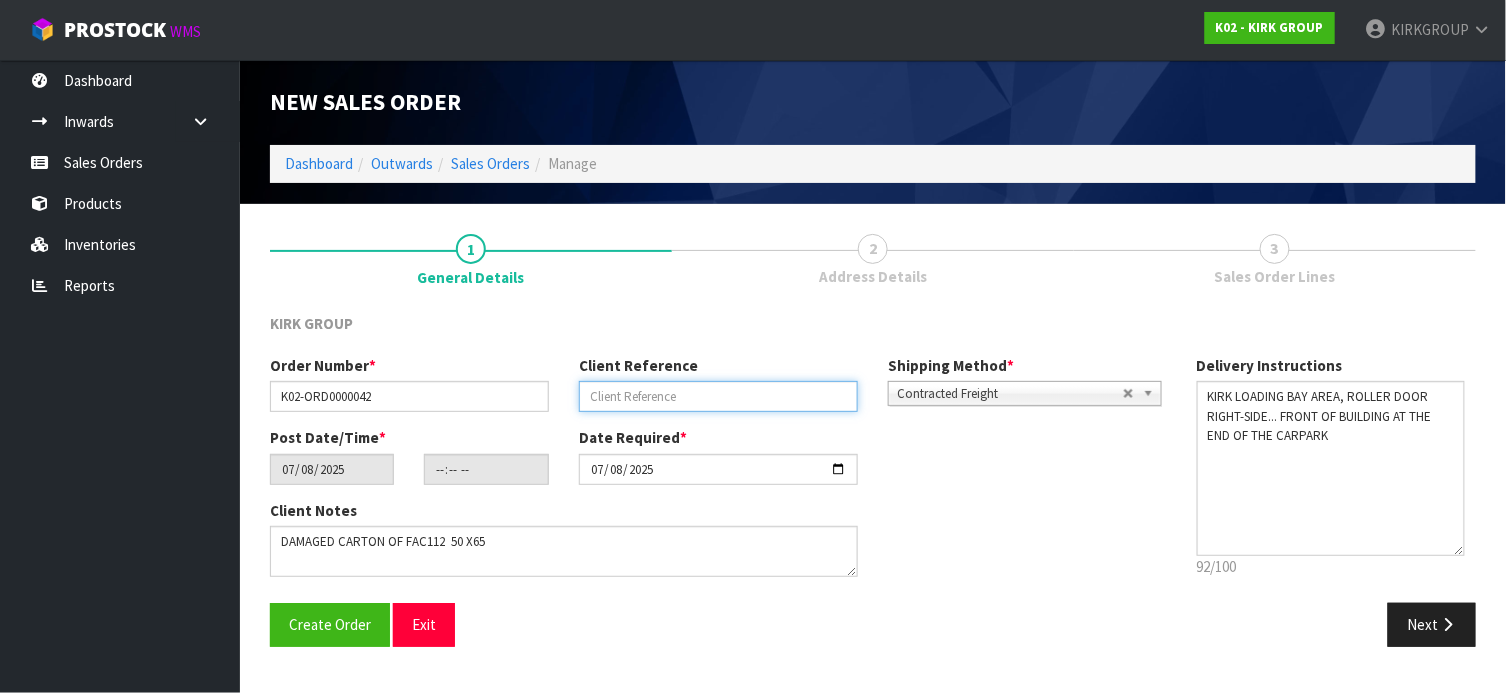 click at bounding box center [718, 396] 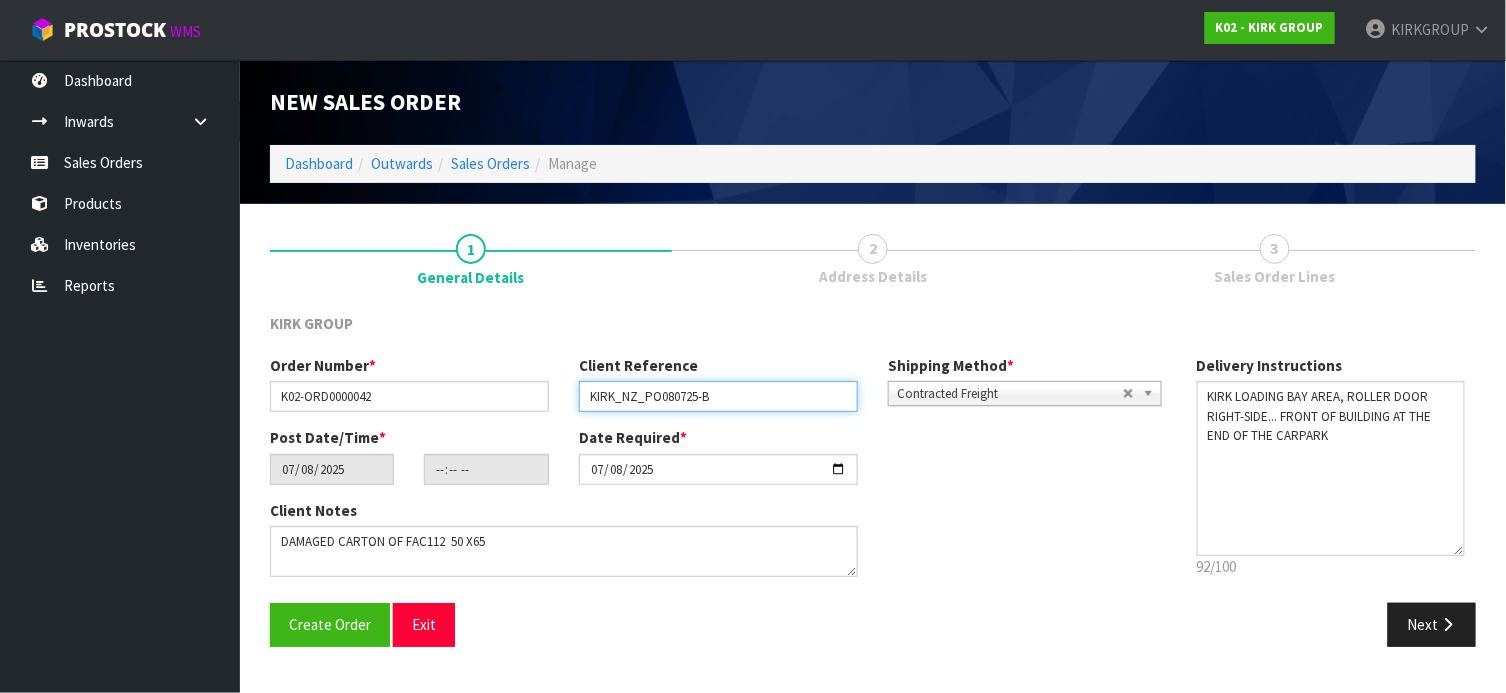 type on "KIRK_NZ_PO080725-B" 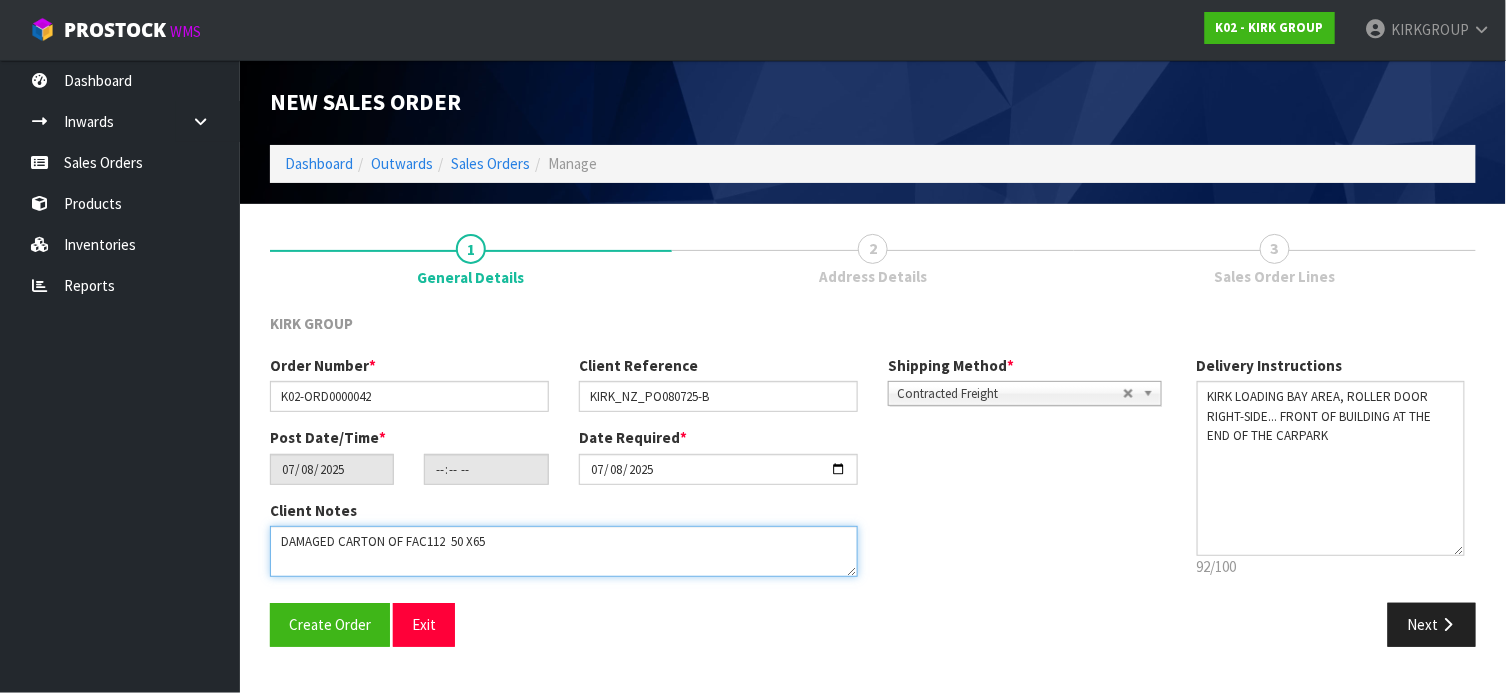 click at bounding box center (564, 551) 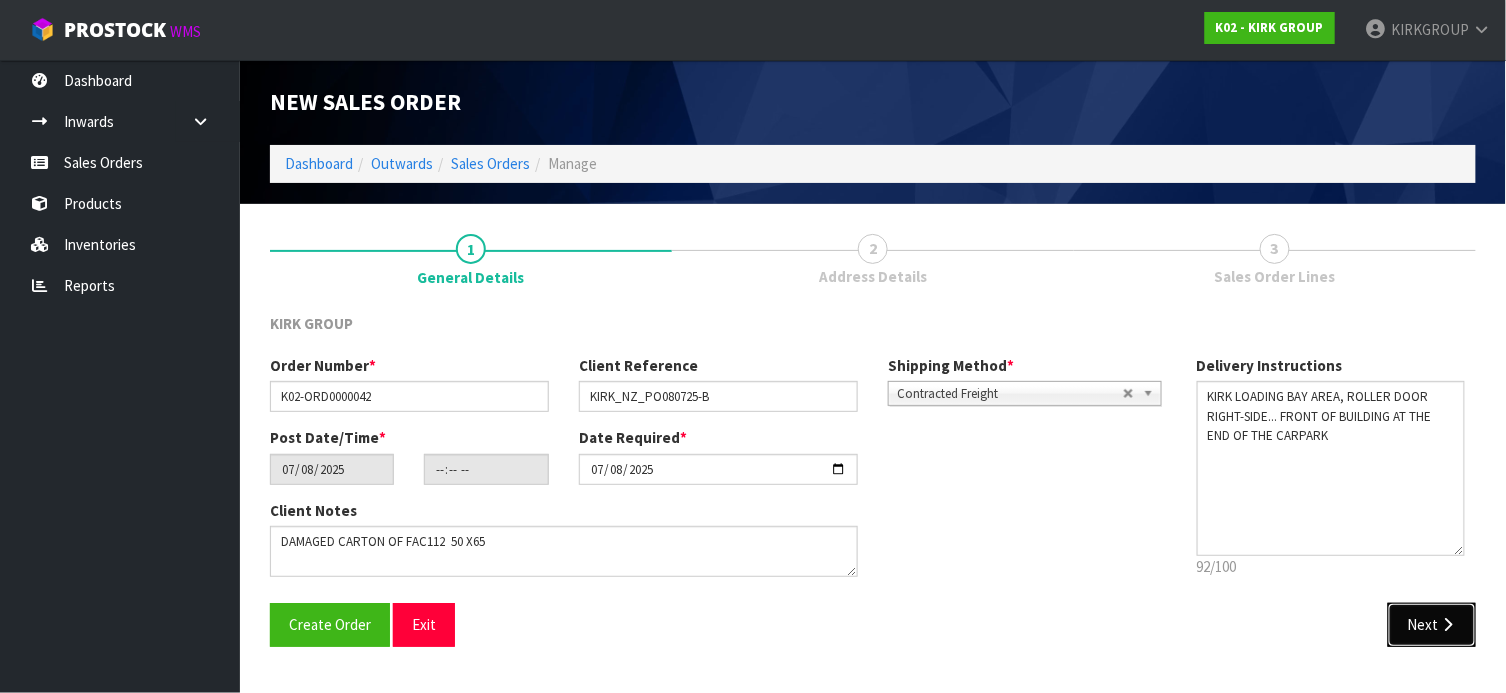 click on "Next" at bounding box center (1432, 624) 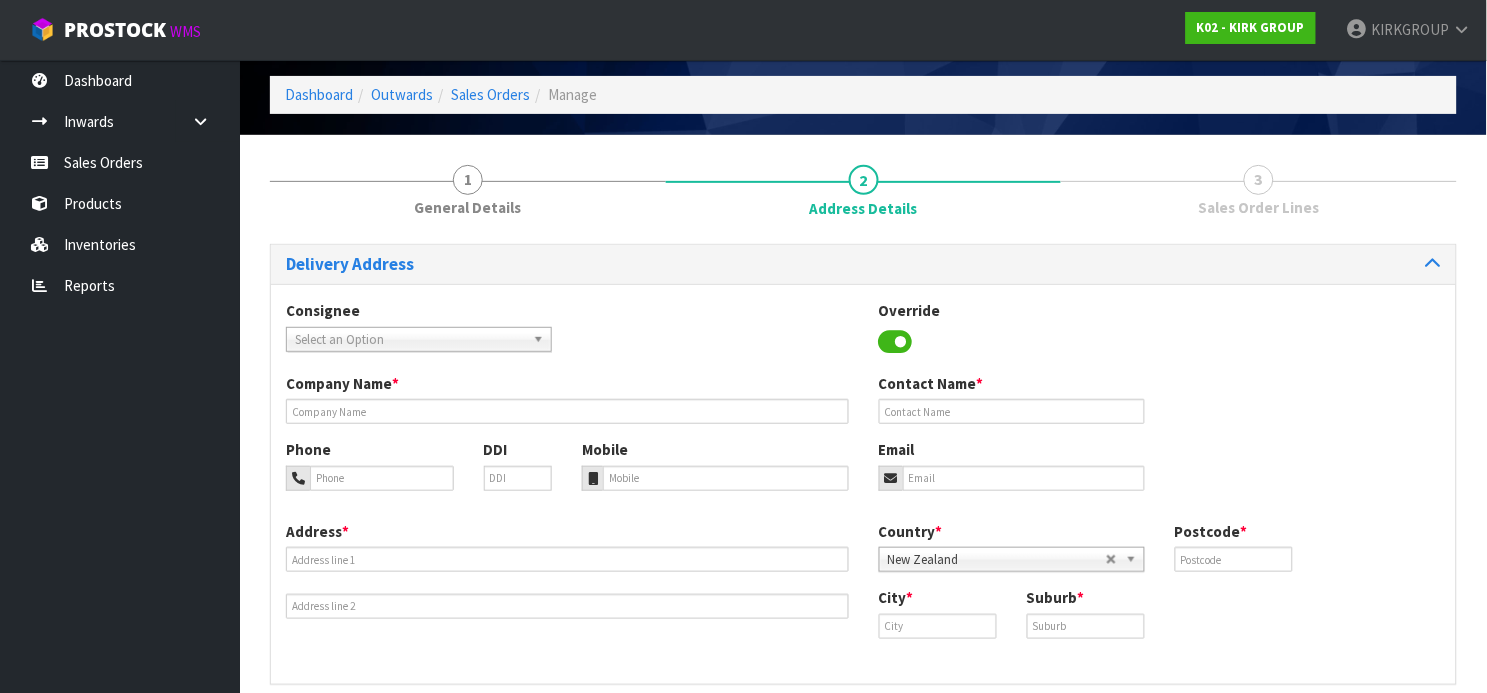 scroll, scrollTop: 125, scrollLeft: 0, axis: vertical 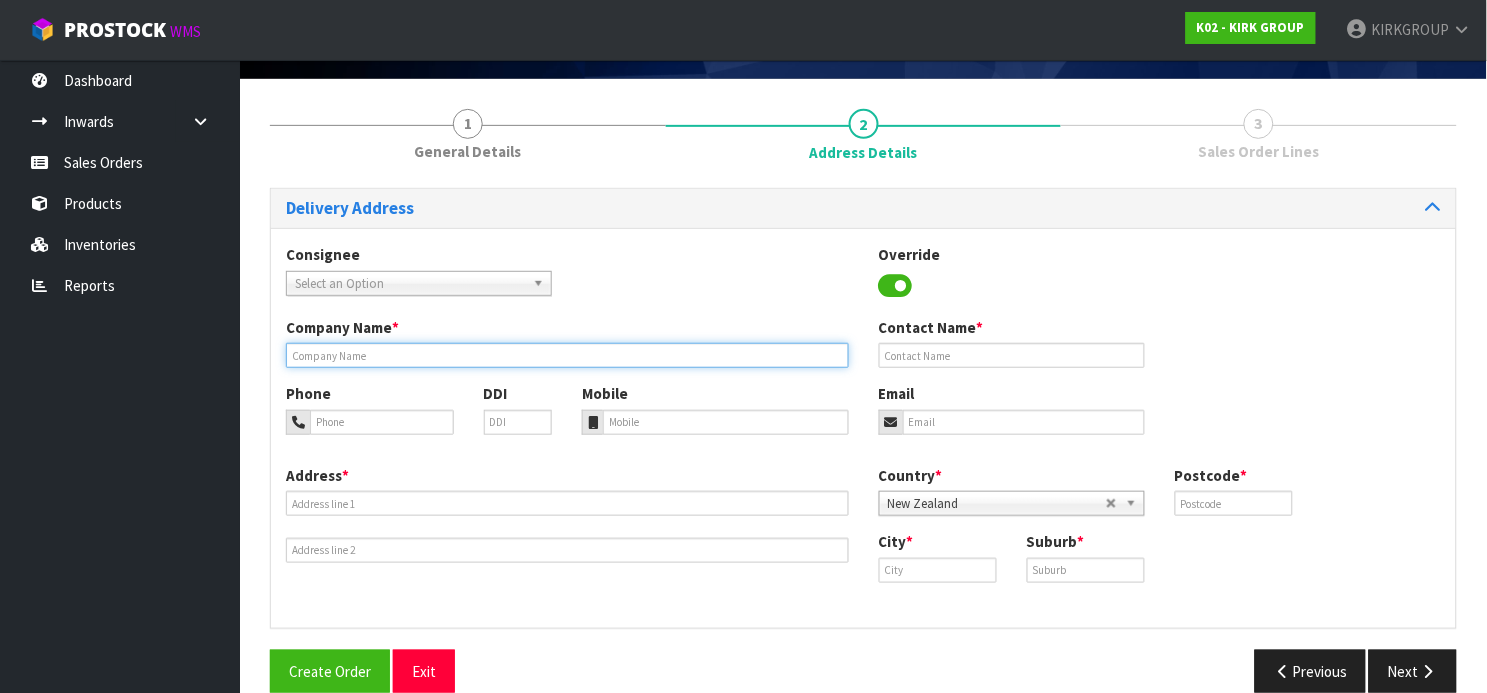 click at bounding box center (567, 355) 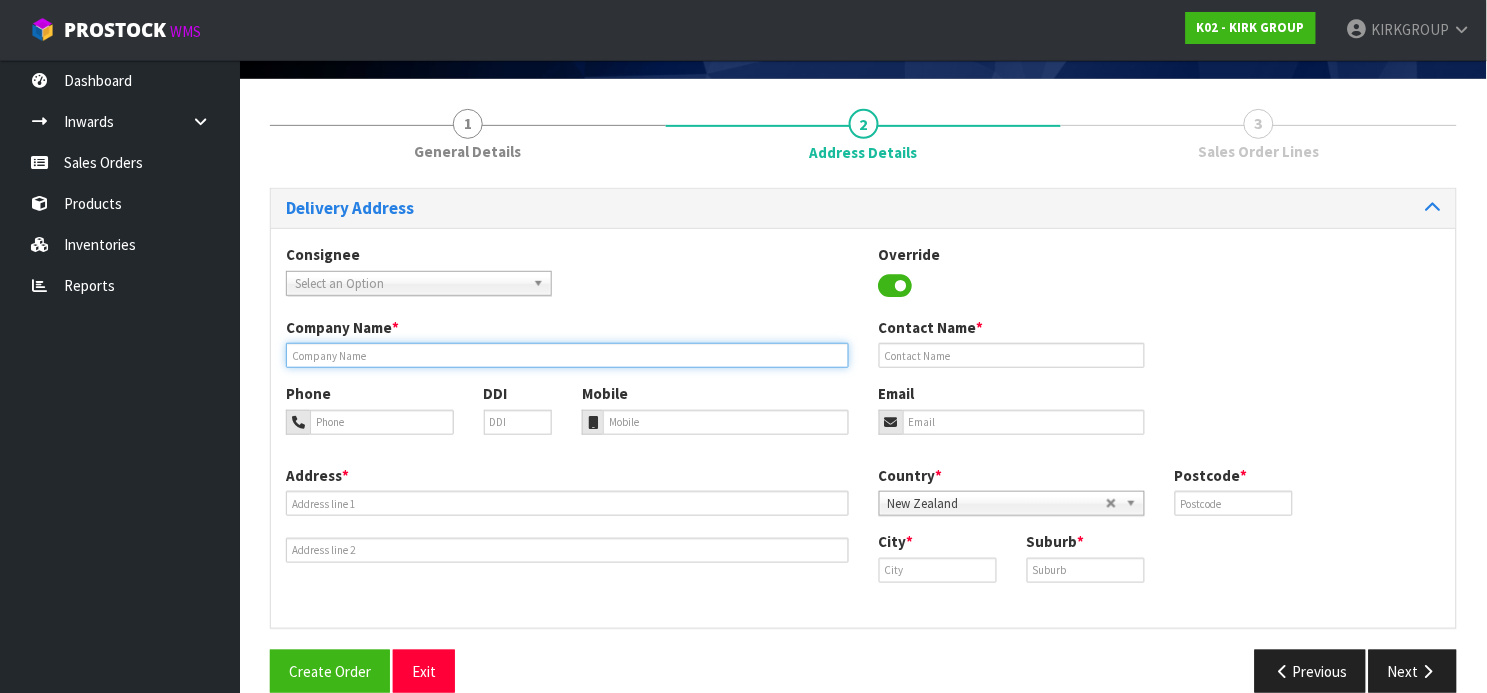type on "KIRK" 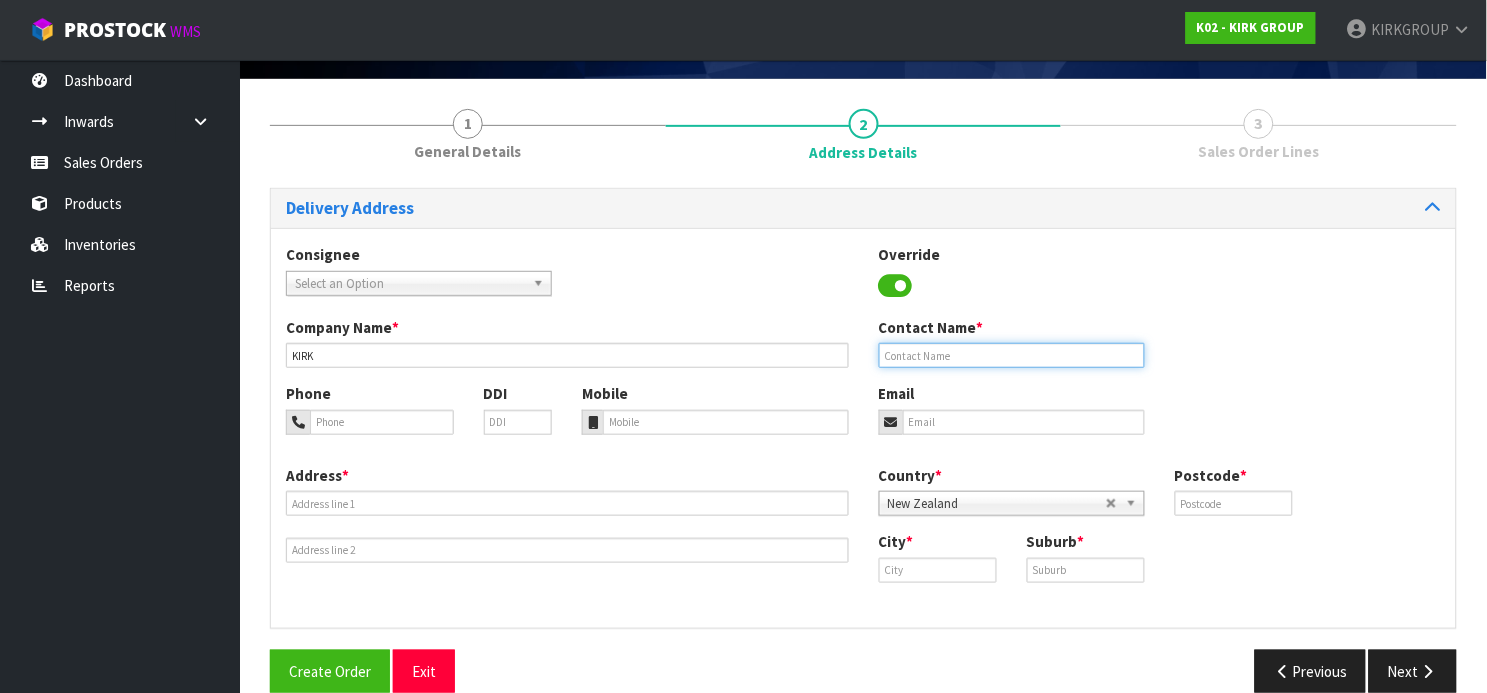 type on "[FIRST] [LAST]" 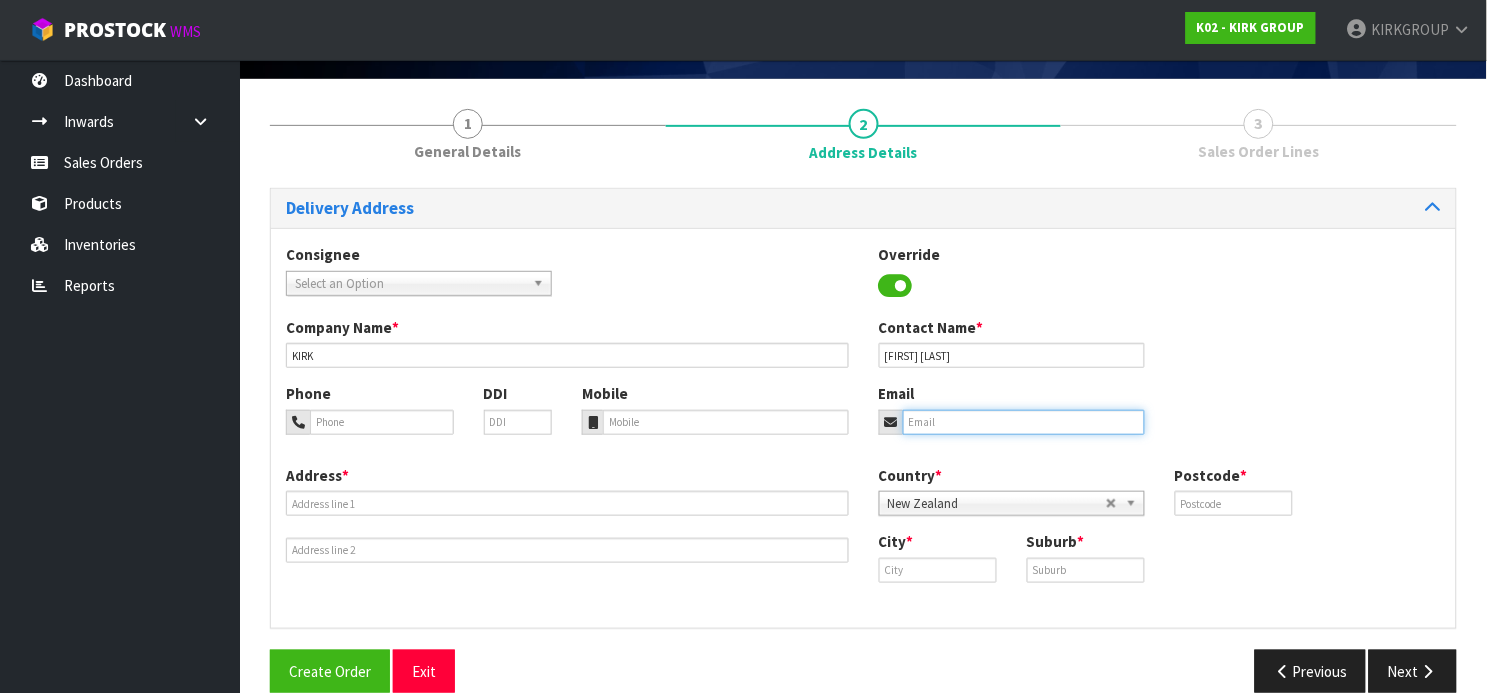 type on "[EMAIL]" 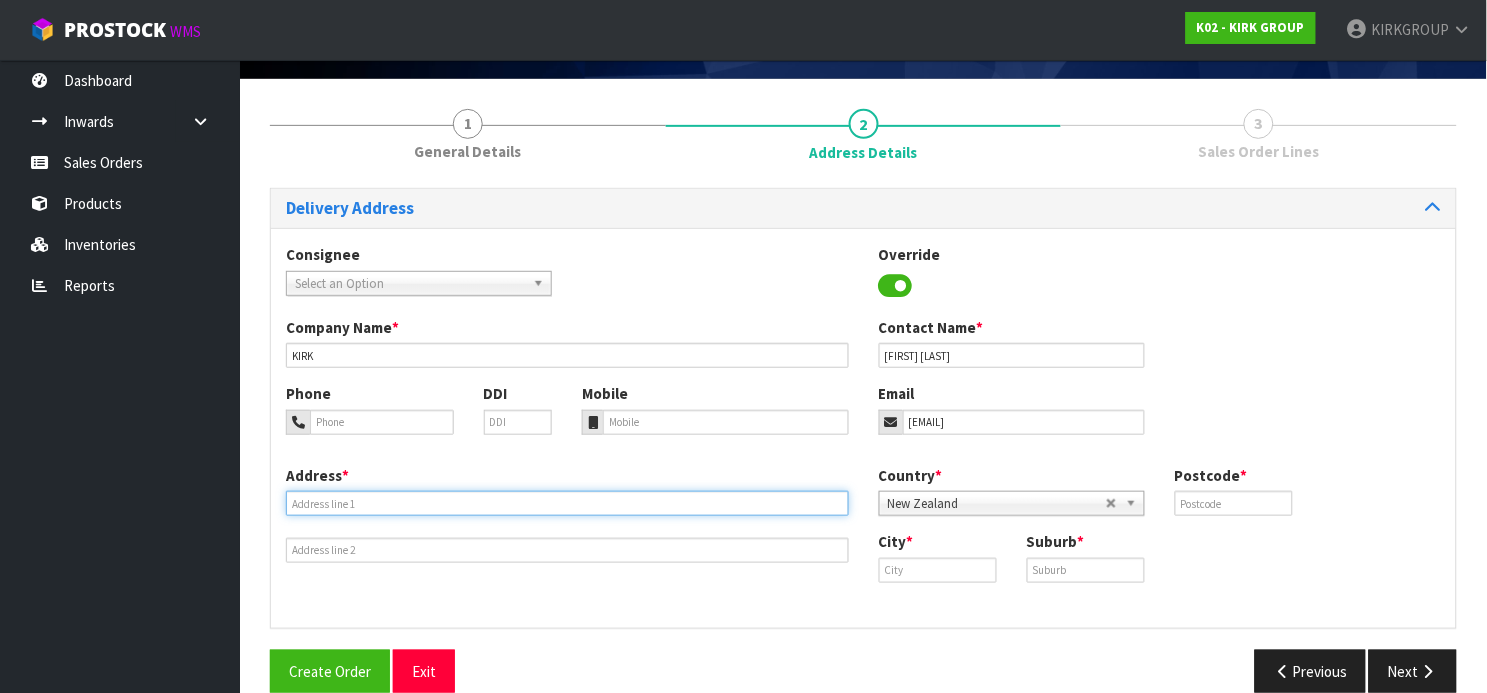 type on "[NUMBER] [STREET]" 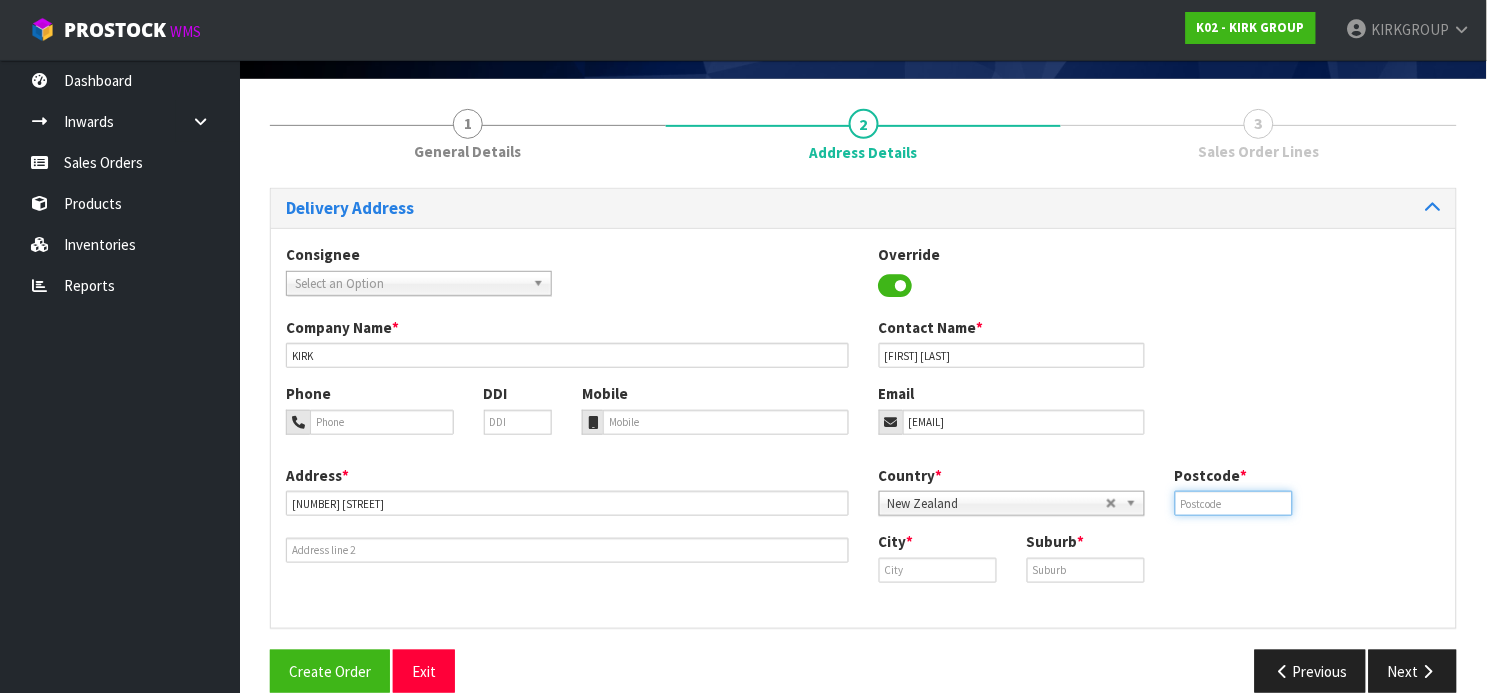 type on "2013" 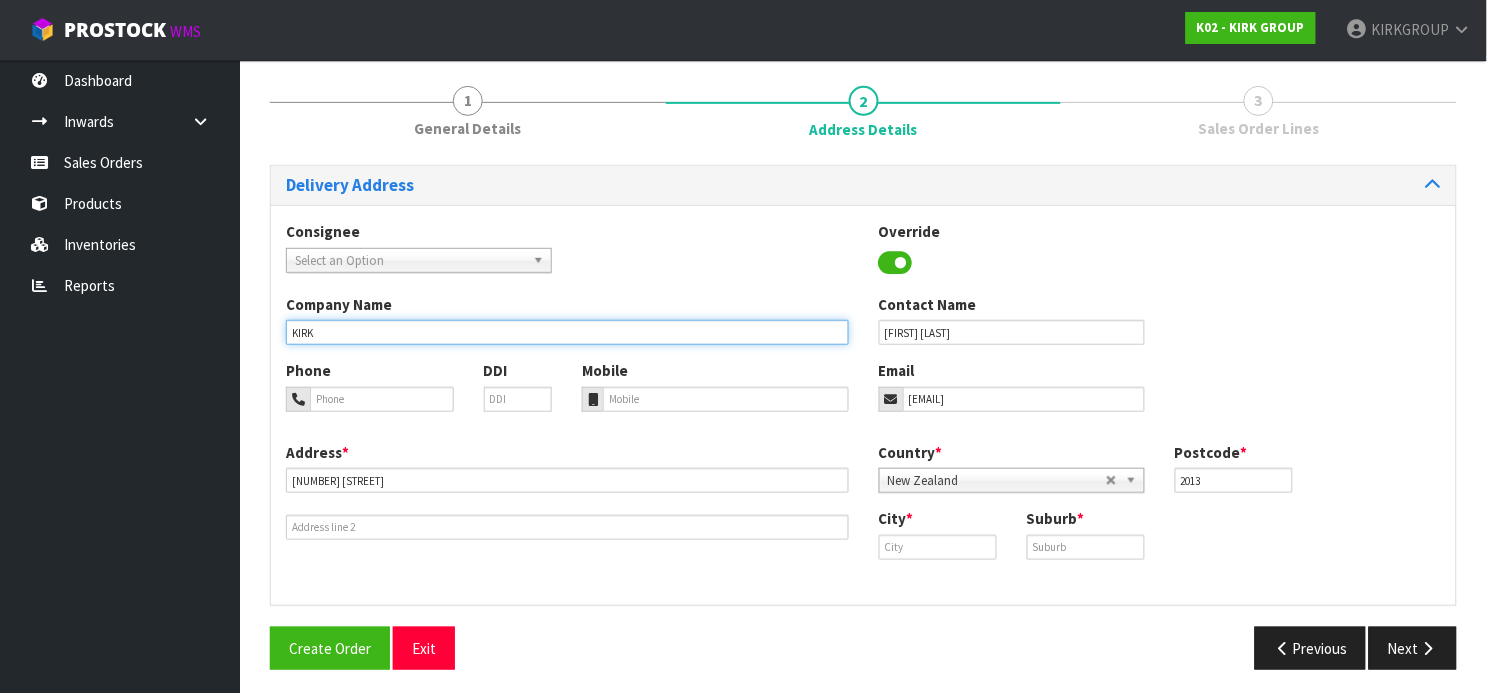 scroll, scrollTop: 154, scrollLeft: 0, axis: vertical 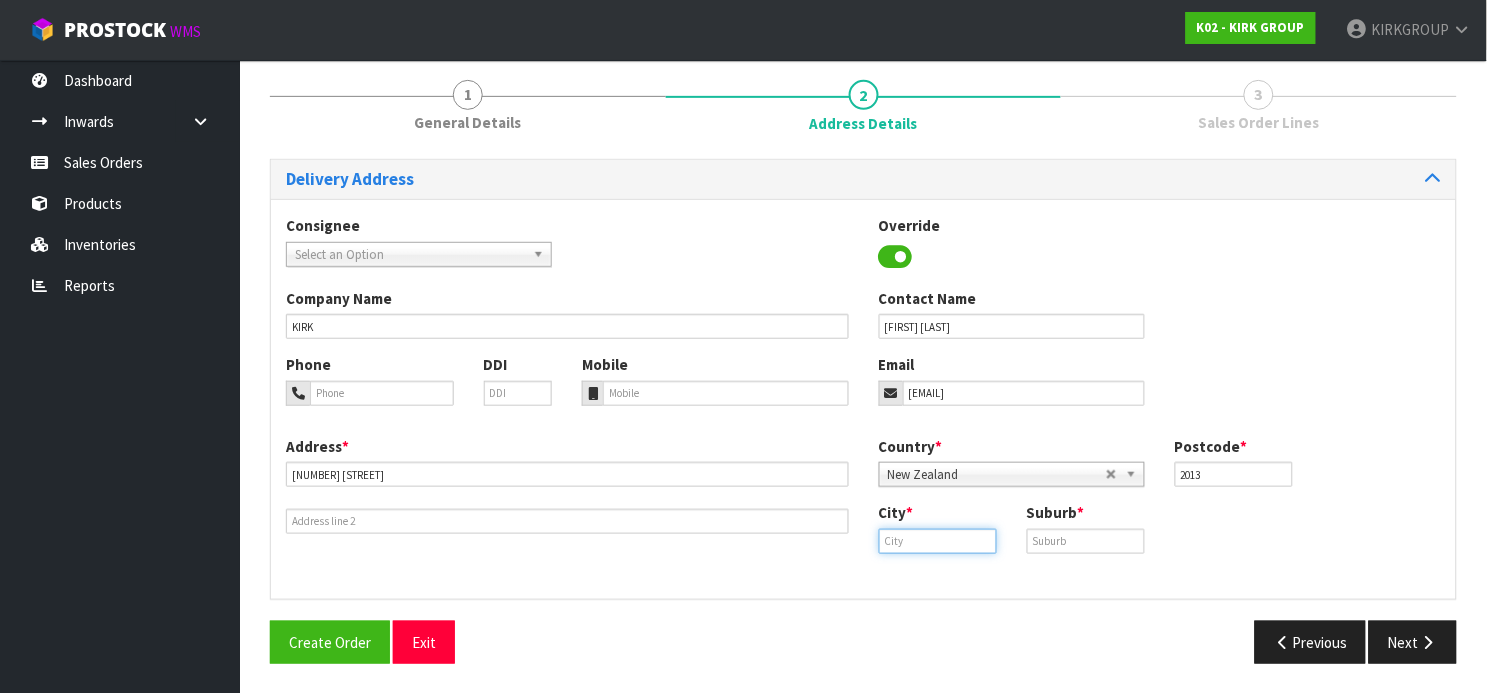 click at bounding box center [938, 541] 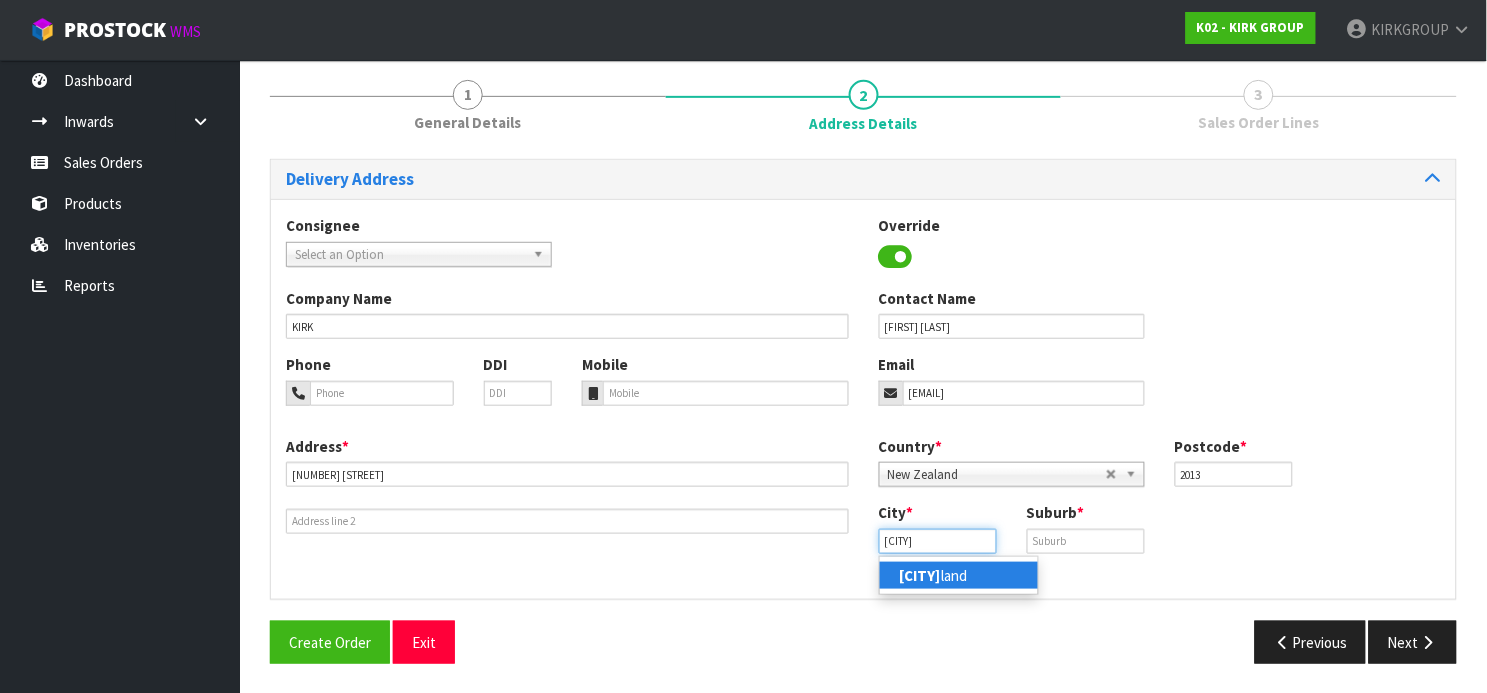 type on "[CITY]" 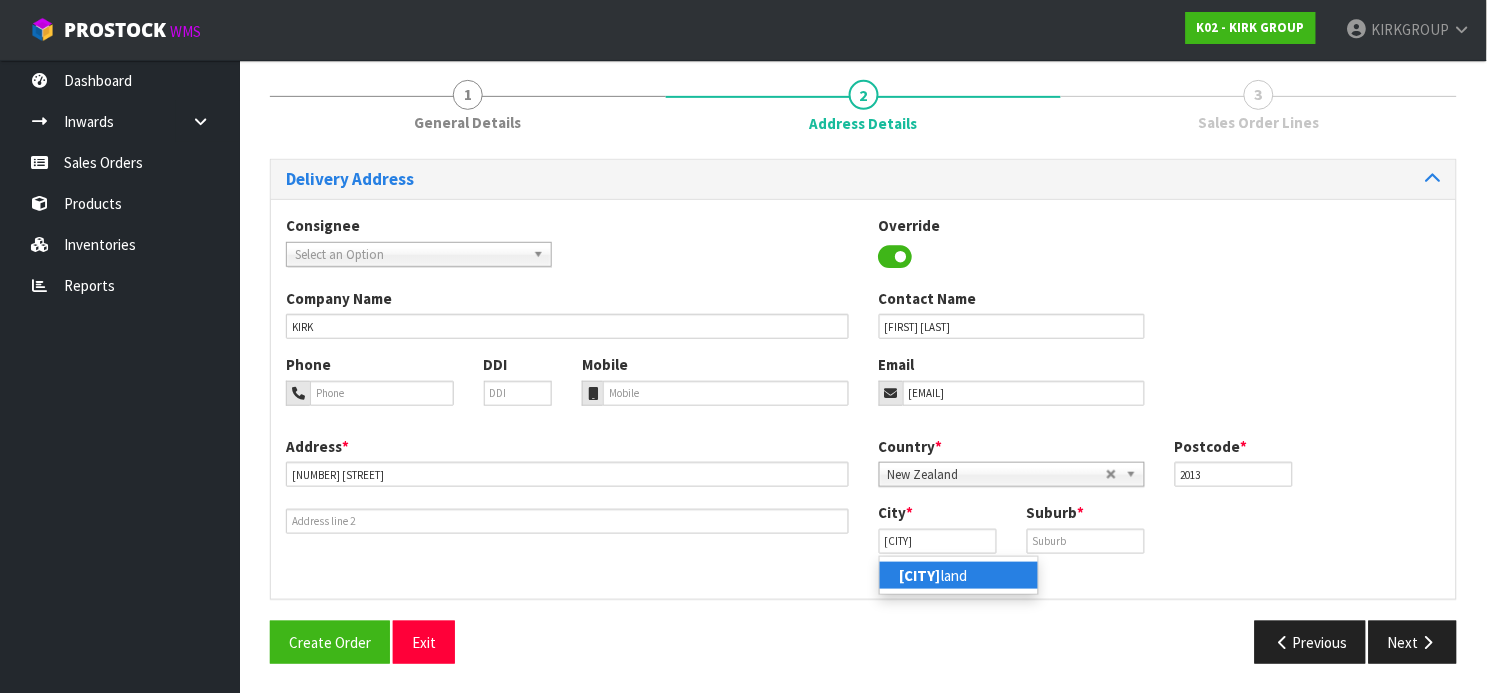 click on "[CITY]" at bounding box center (1211, 446) 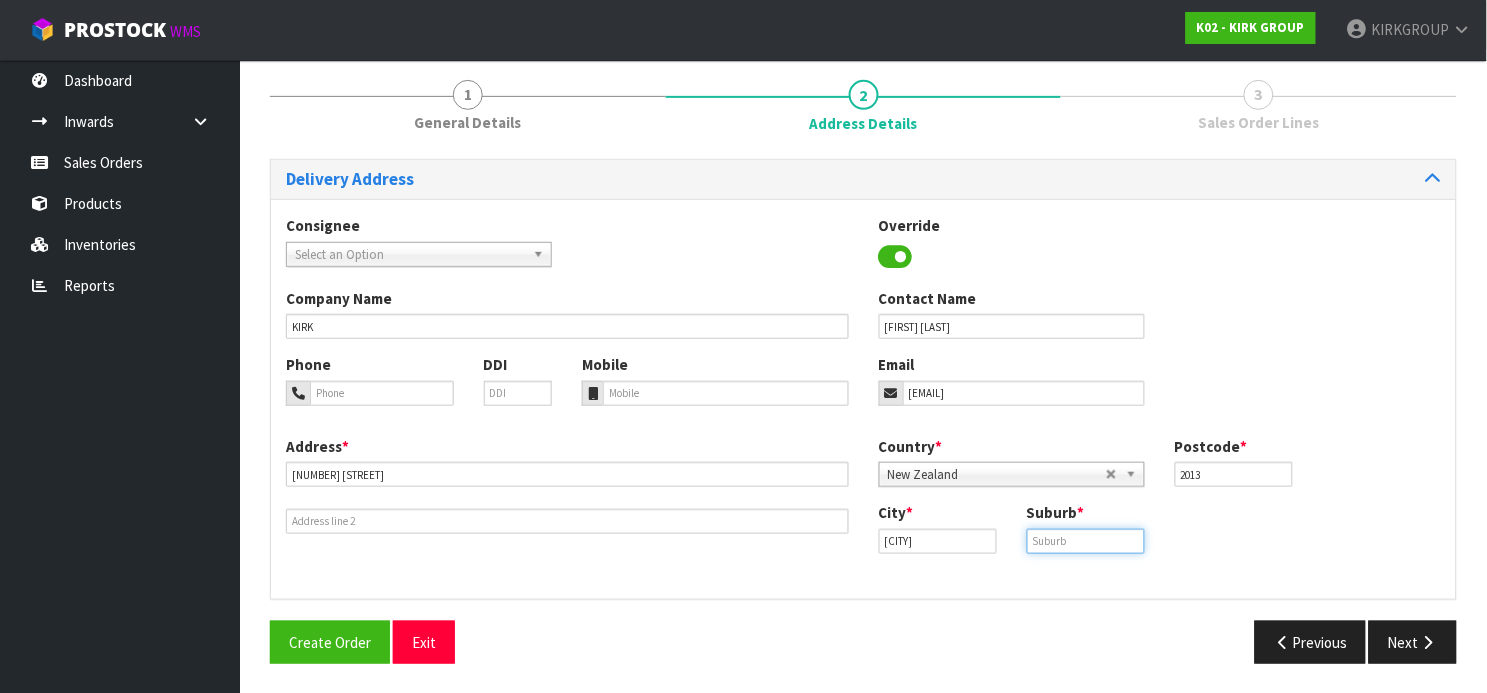 click at bounding box center (1086, 541) 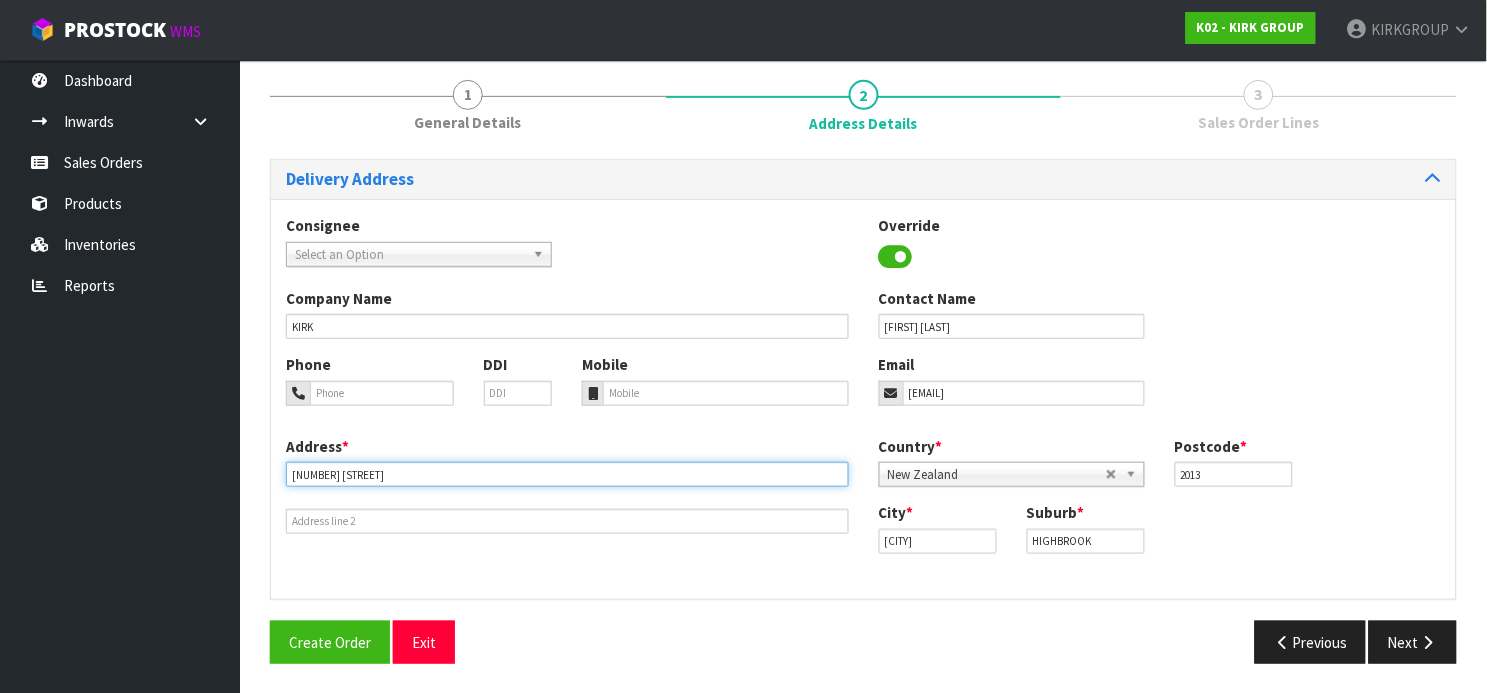 click on "[NUMBER] [STREET]" at bounding box center (567, 474) 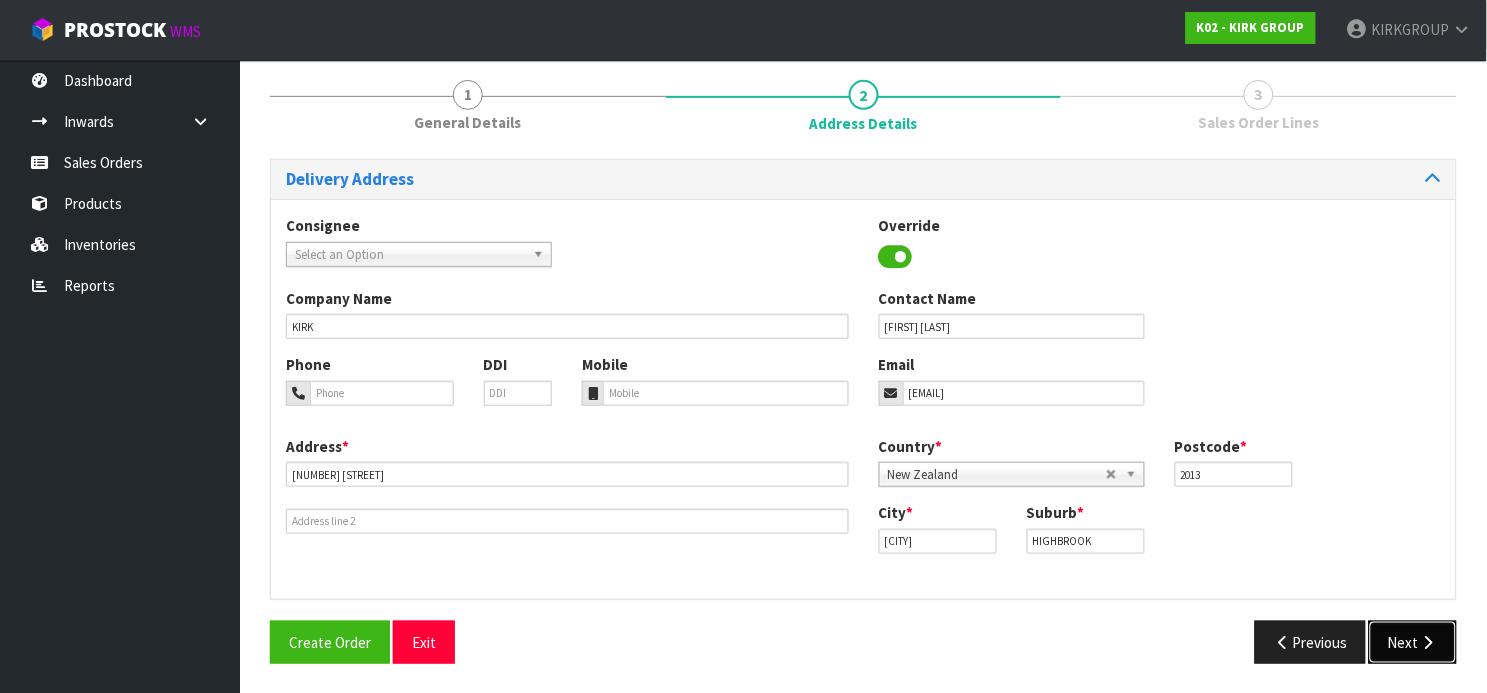 click at bounding box center (1428, 642) 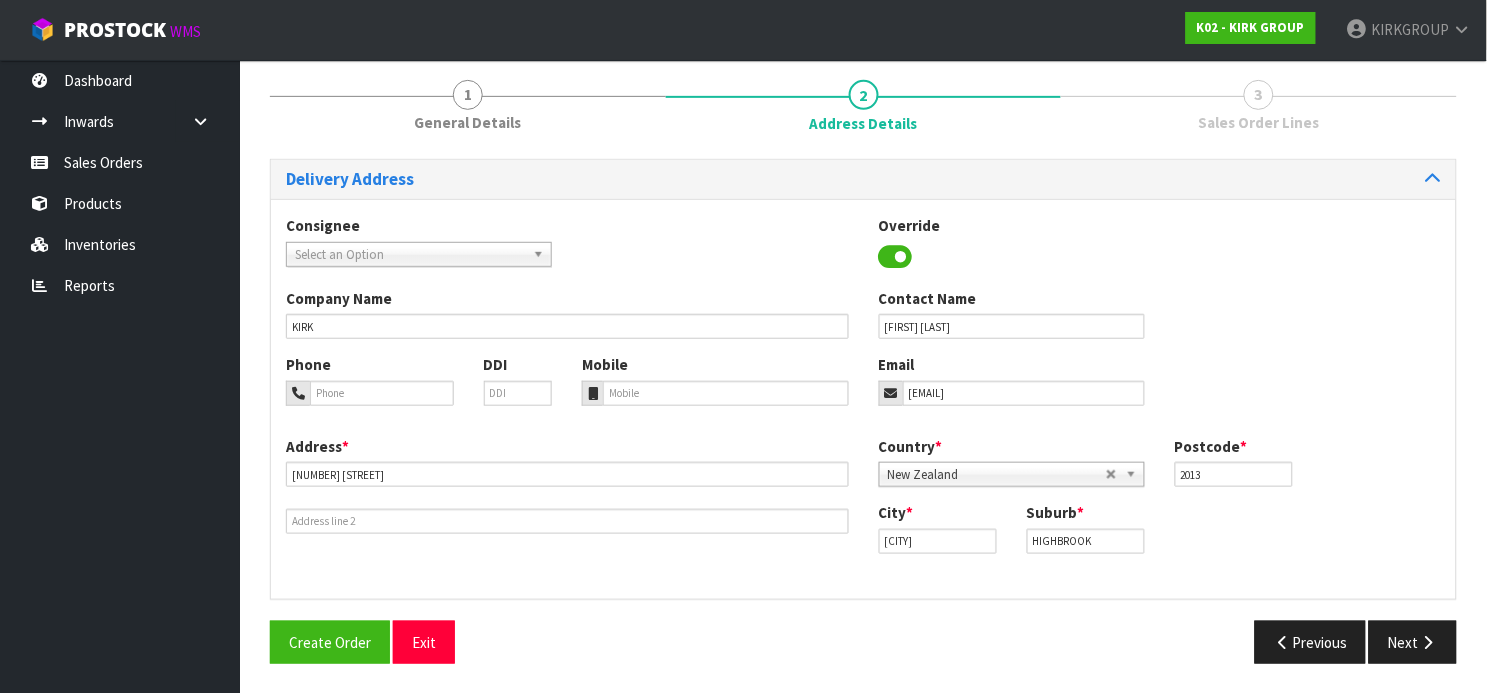 scroll, scrollTop: 0, scrollLeft: 0, axis: both 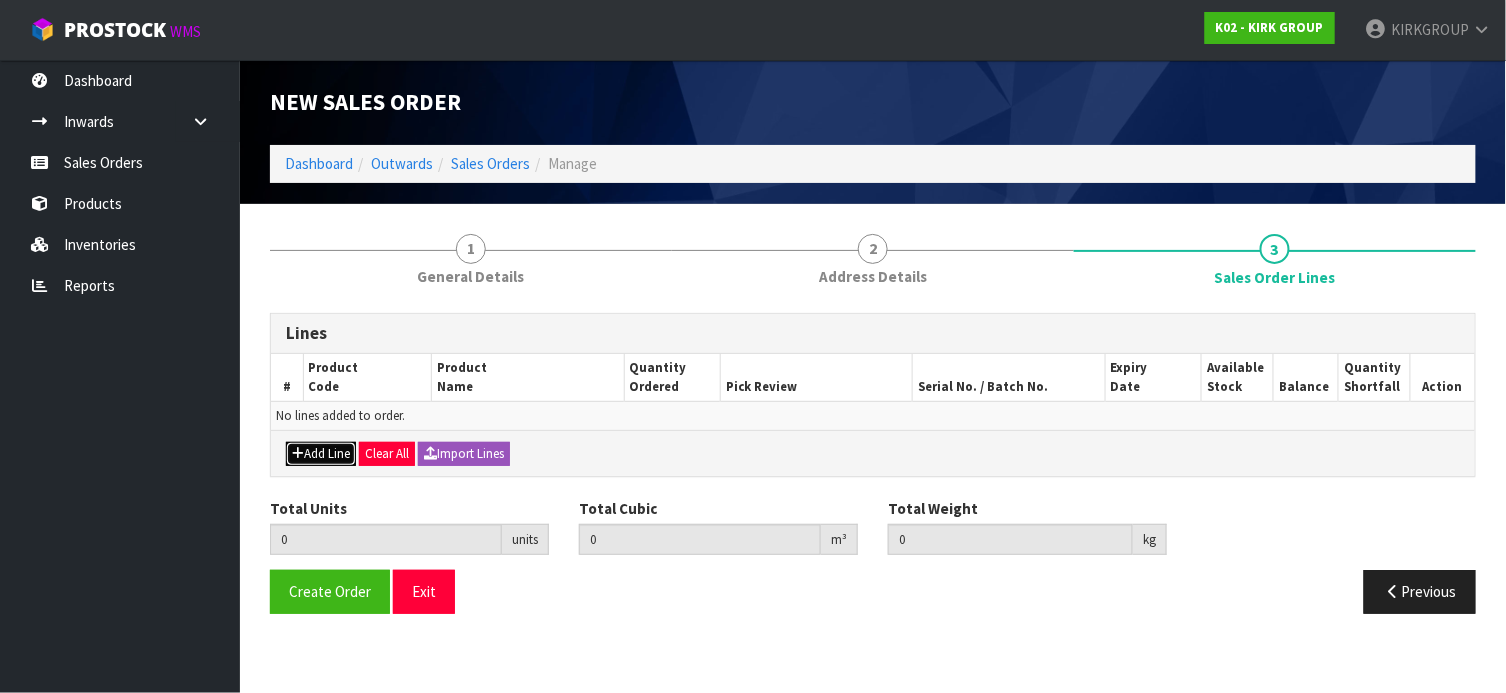 click on "Add Line" at bounding box center (321, 454) 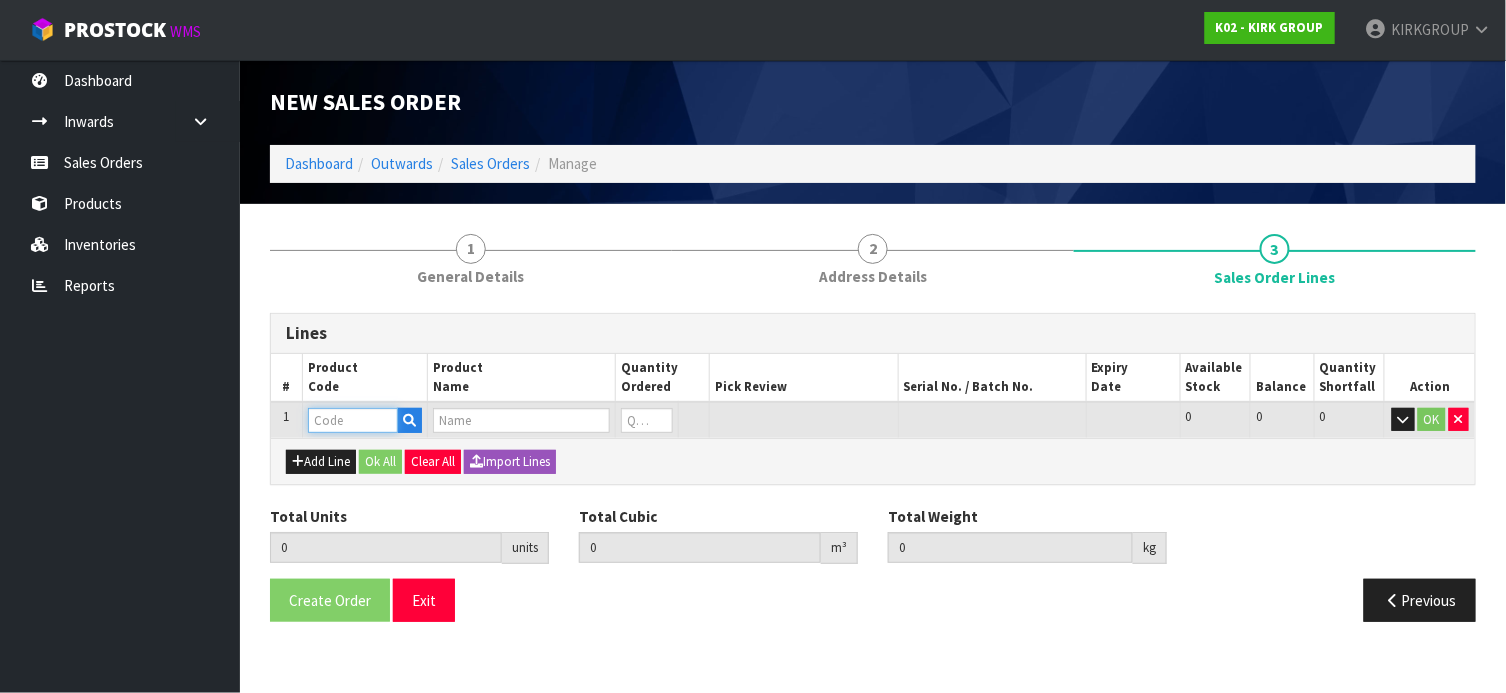 click at bounding box center [353, 420] 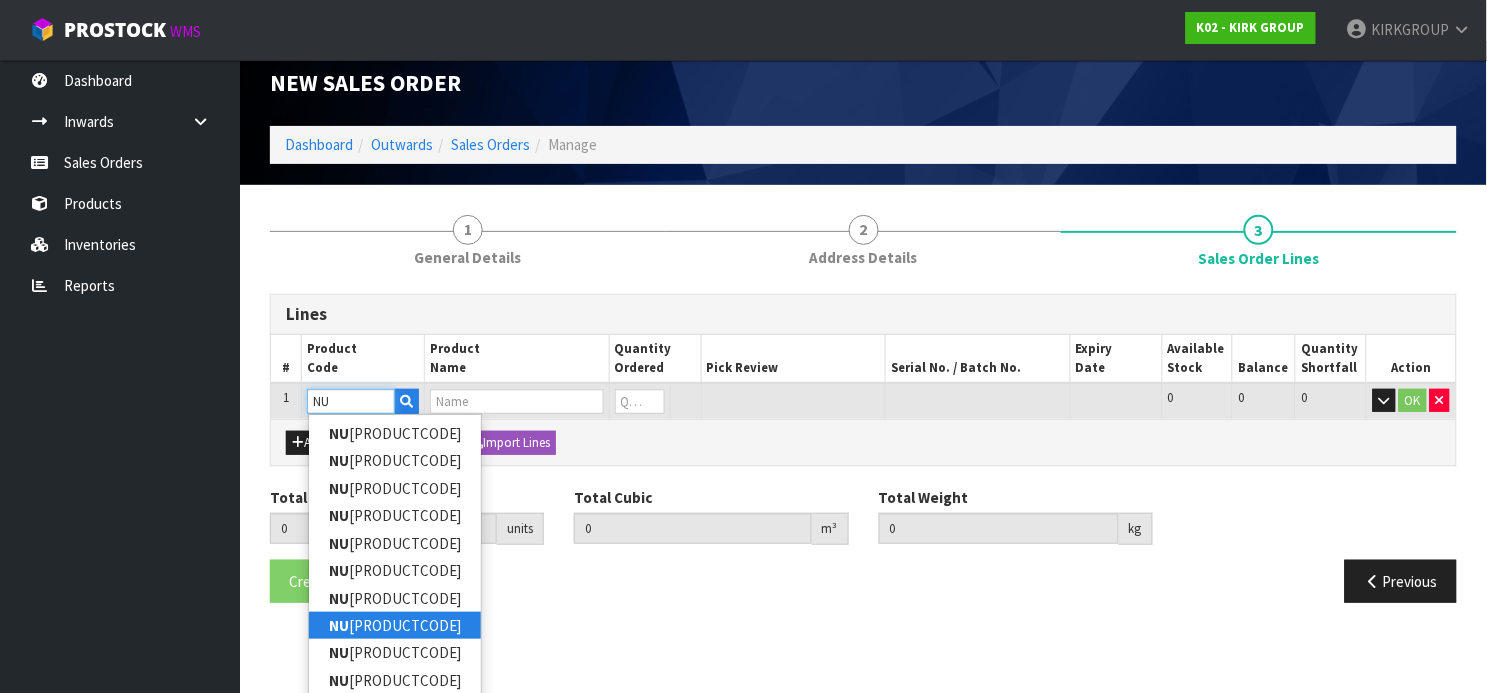 scroll, scrollTop: 25, scrollLeft: 0, axis: vertical 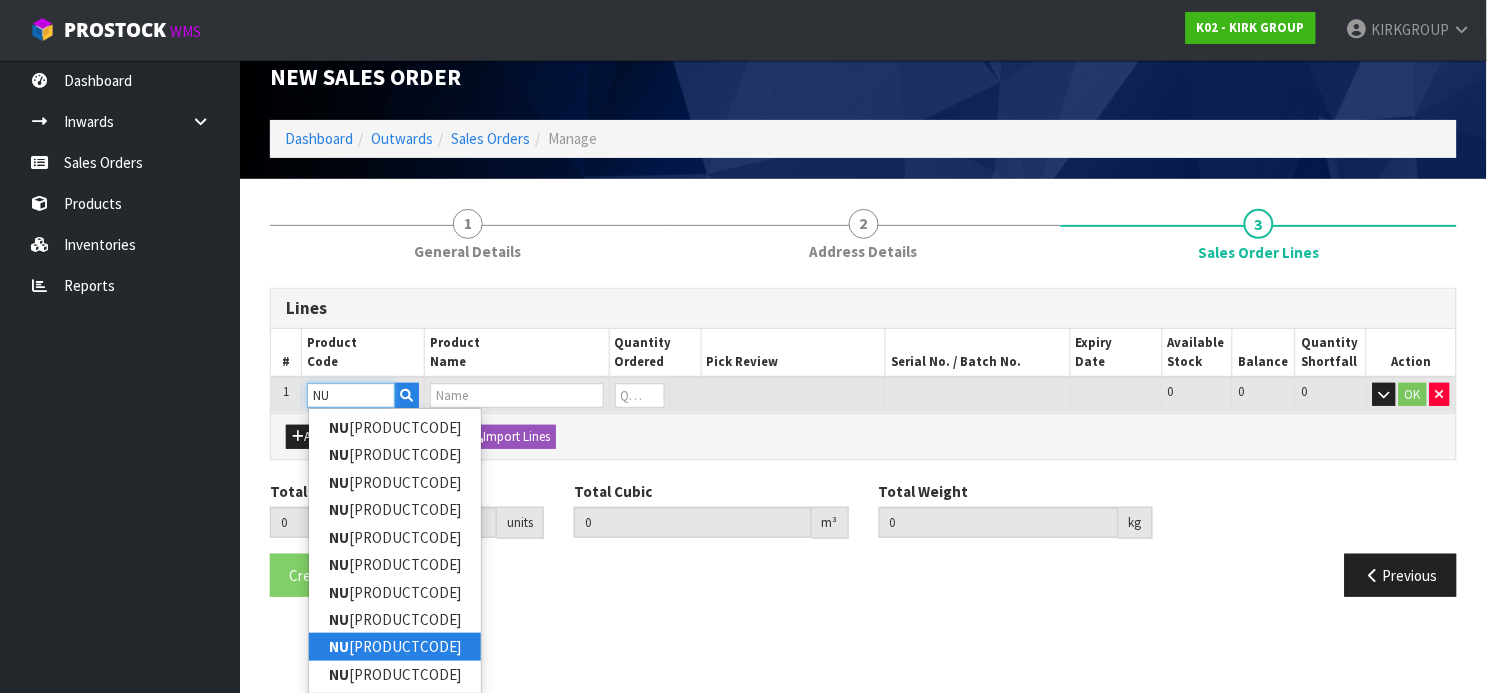 type on "NU" 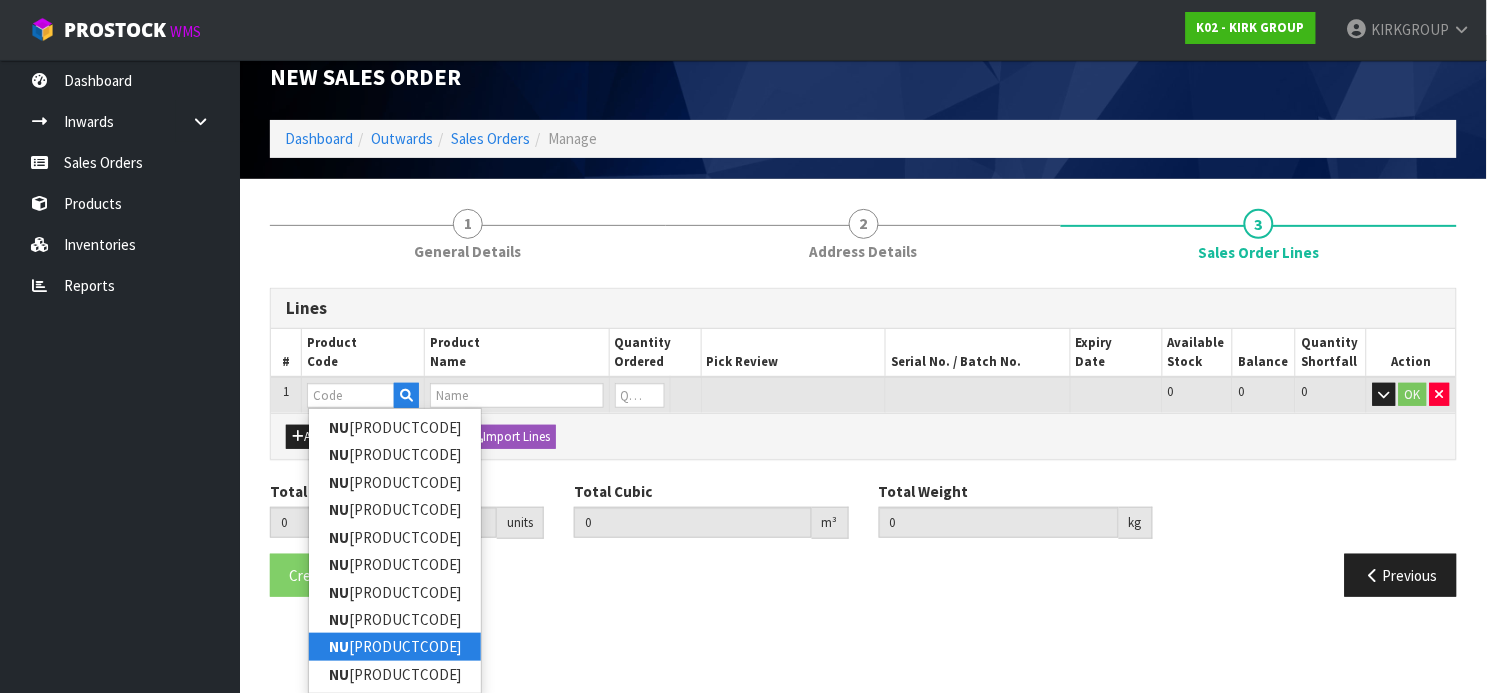 click on "NU 50-0002-1101" at bounding box center [395, 646] 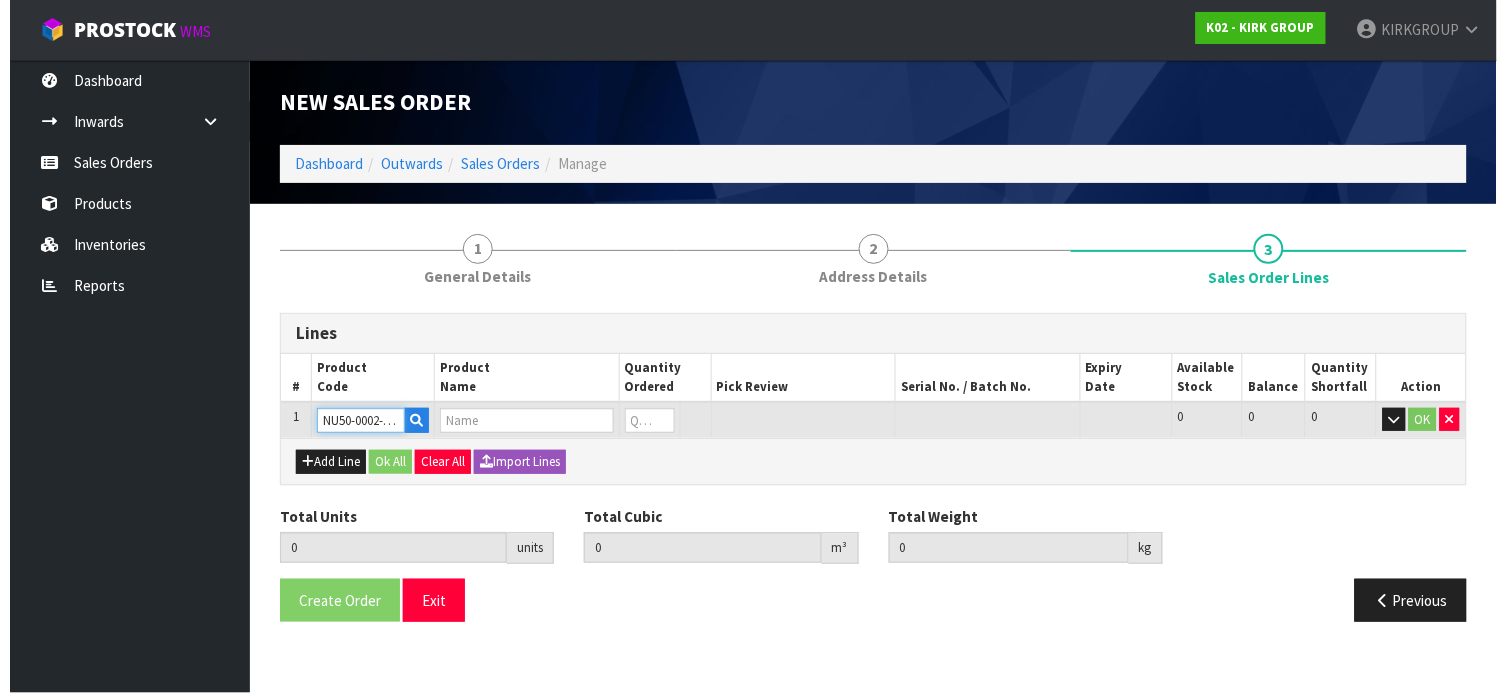 scroll, scrollTop: 0, scrollLeft: 0, axis: both 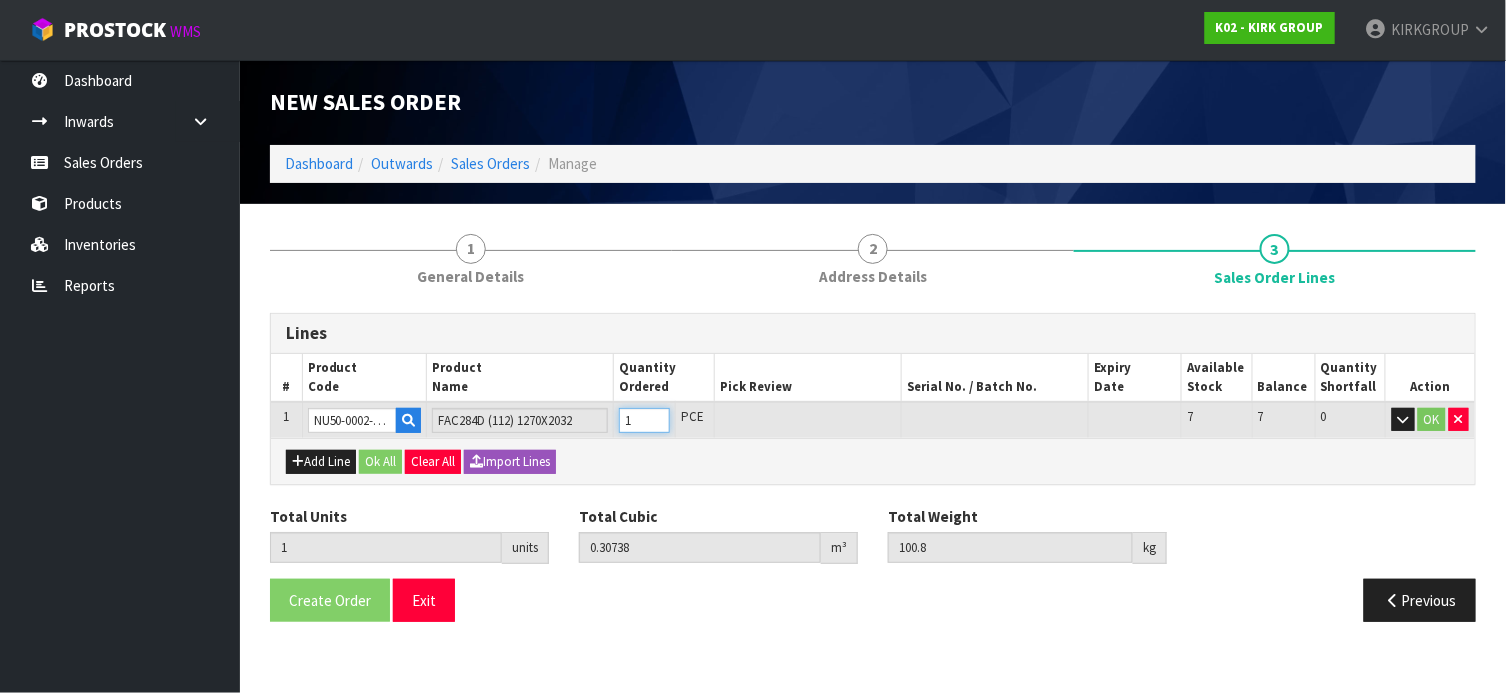 click on "1" at bounding box center [644, 420] 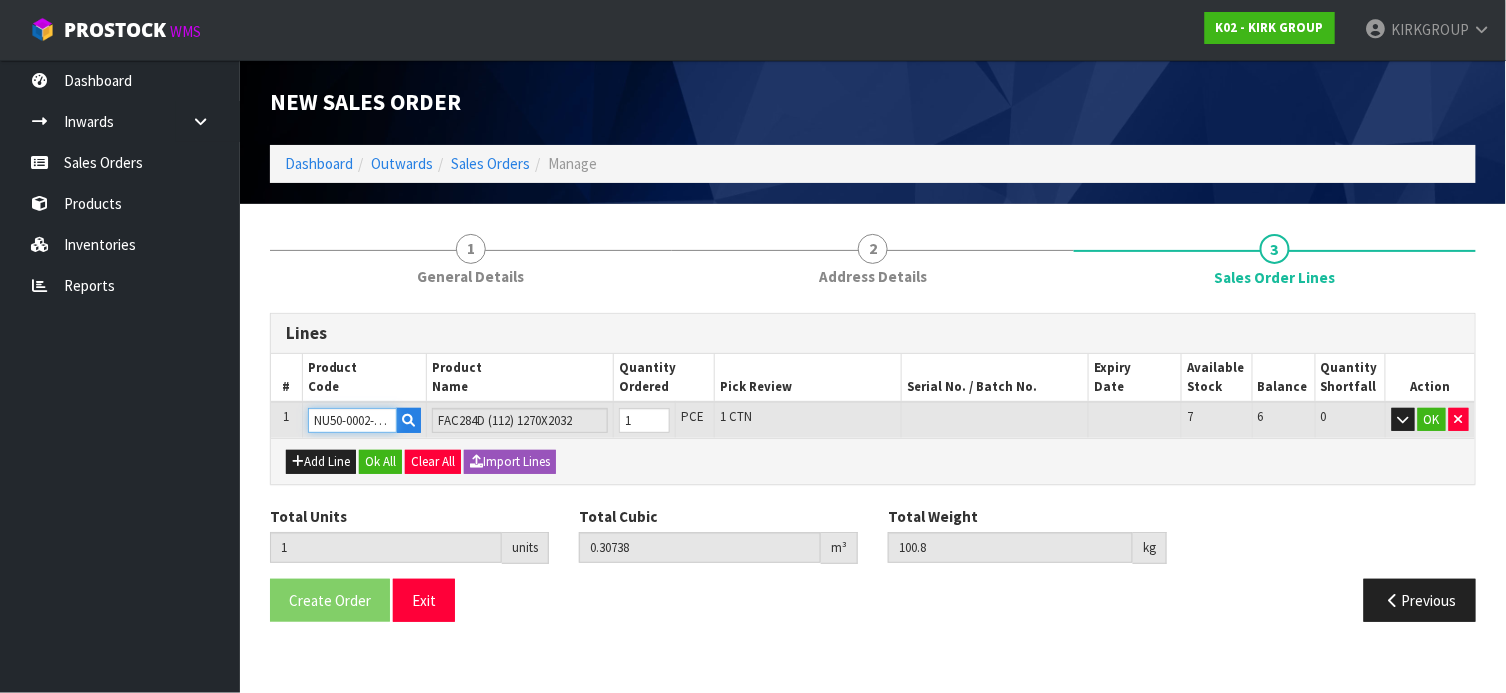 click on "NU50-0002-1101" at bounding box center (353, 420) 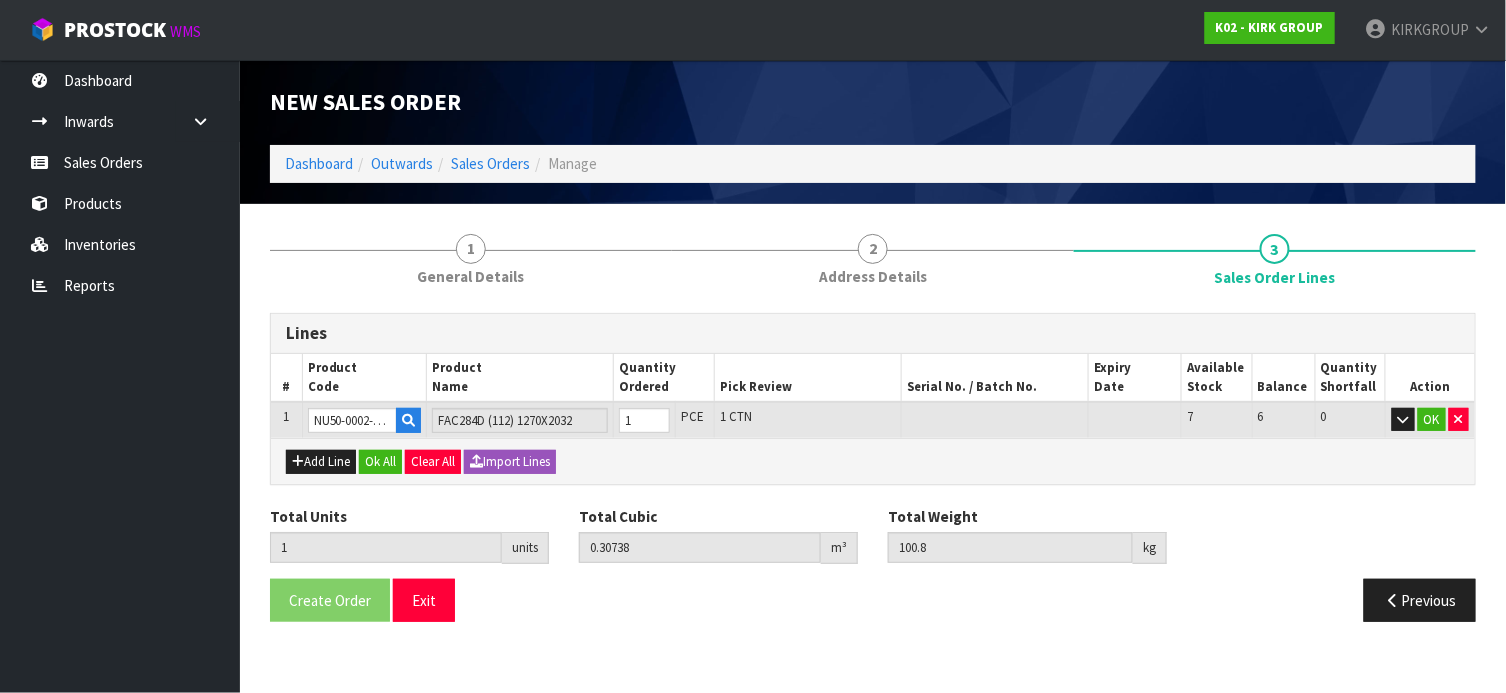 click on "FAC284D (112) 1270X2032" at bounding box center (520, 420) 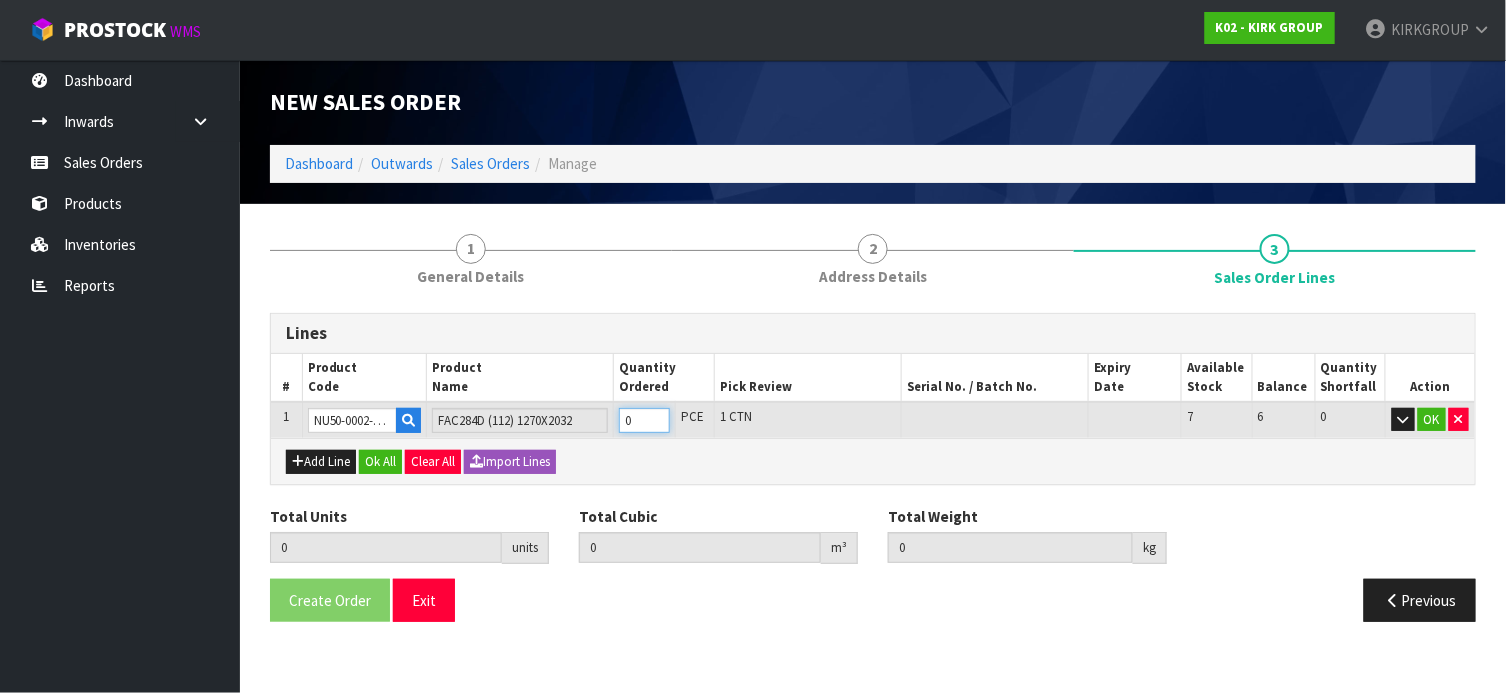 type on "0" 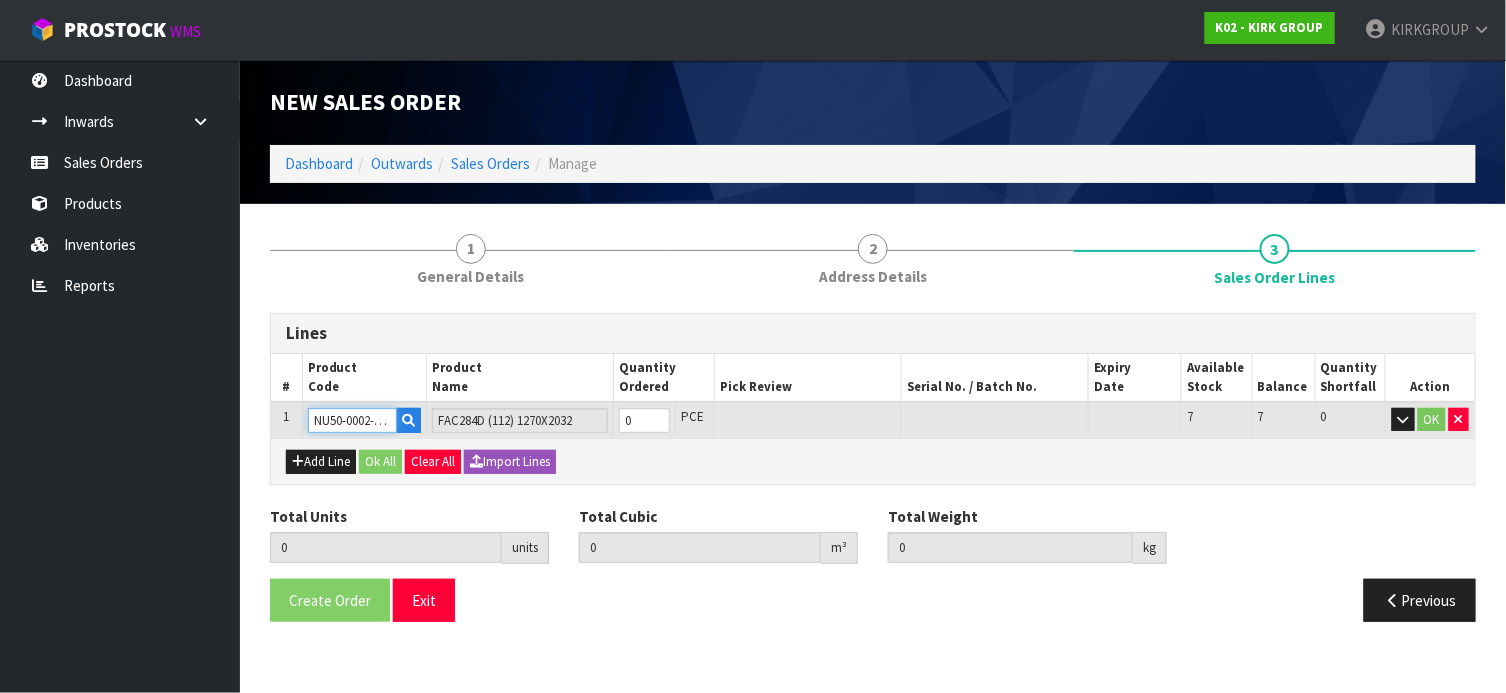 click on "NU50-0002-1101" at bounding box center (353, 420) 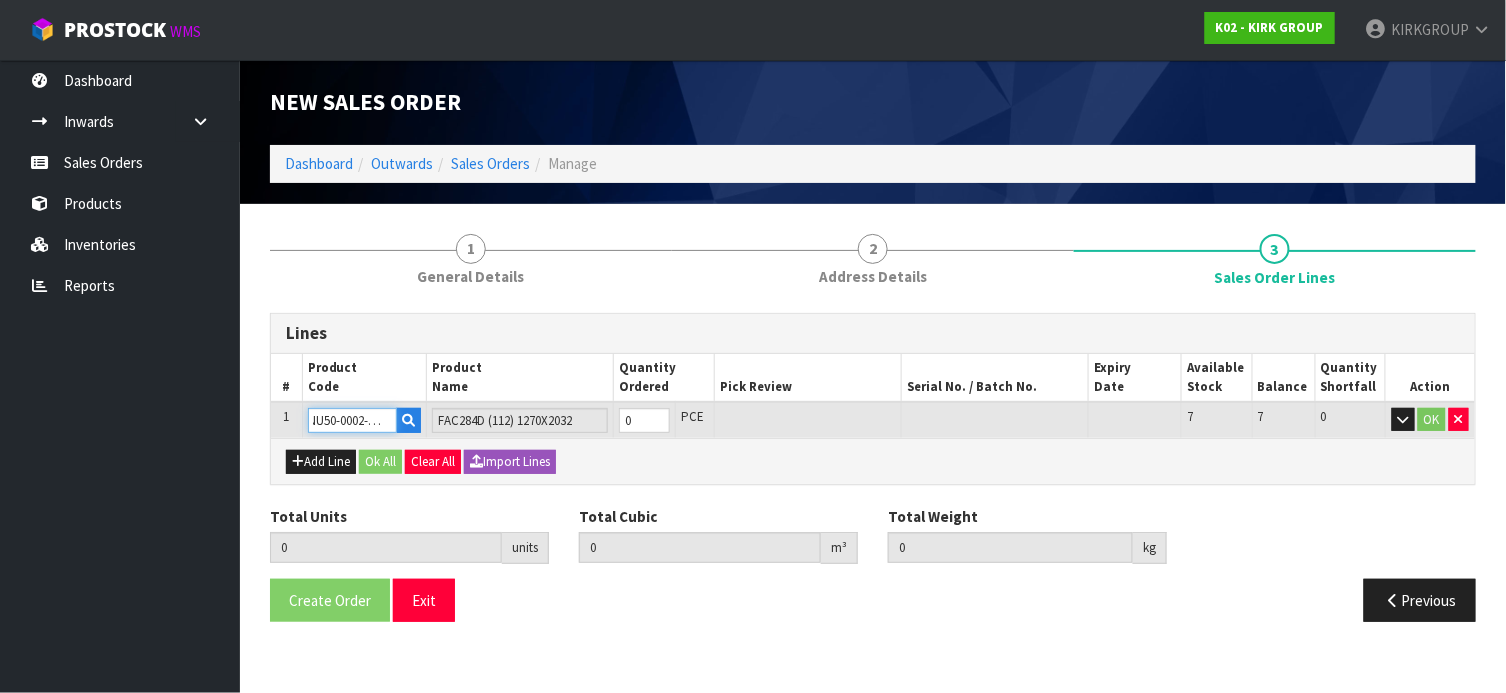 drag, startPoint x: 463, startPoint y: 429, endPoint x: 694, endPoint y: 470, distance: 234.61032 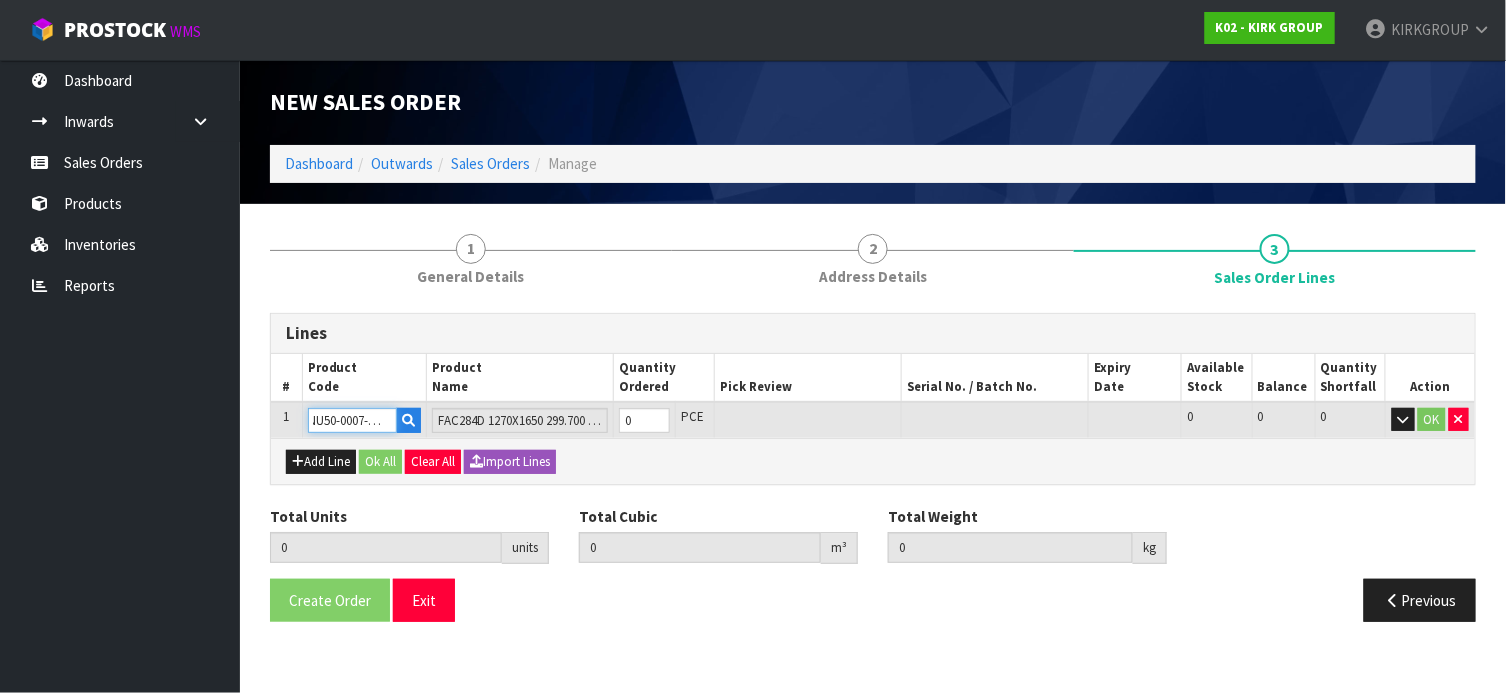 type on "NU50-0007-1101" 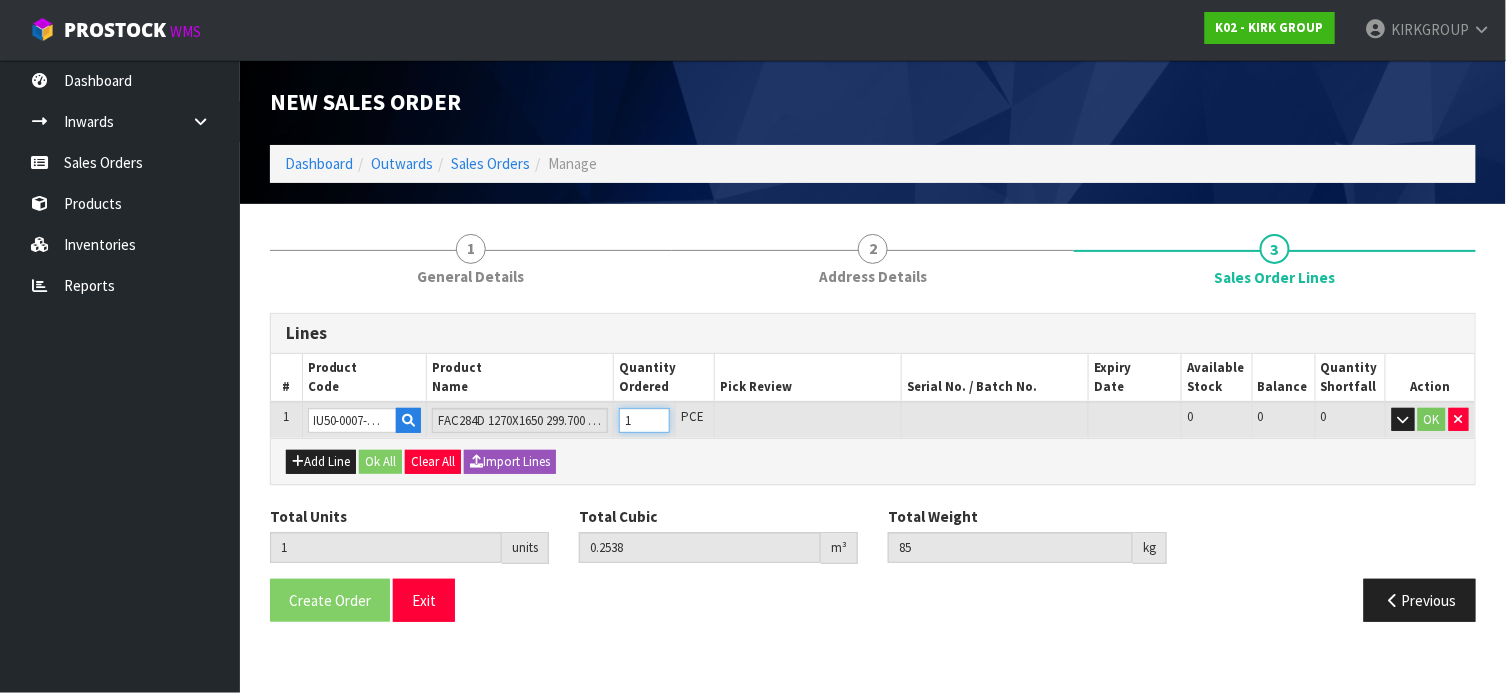 type on "1" 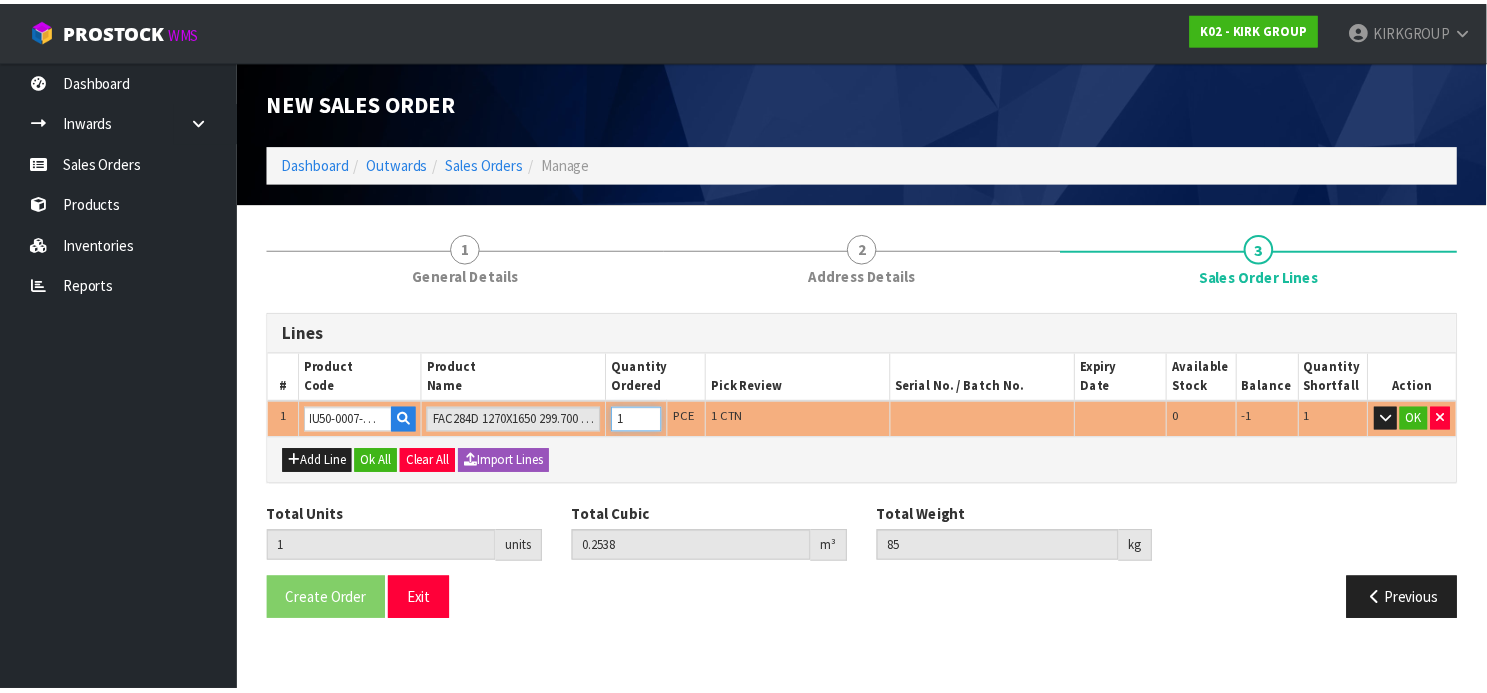 scroll, scrollTop: 0, scrollLeft: 0, axis: both 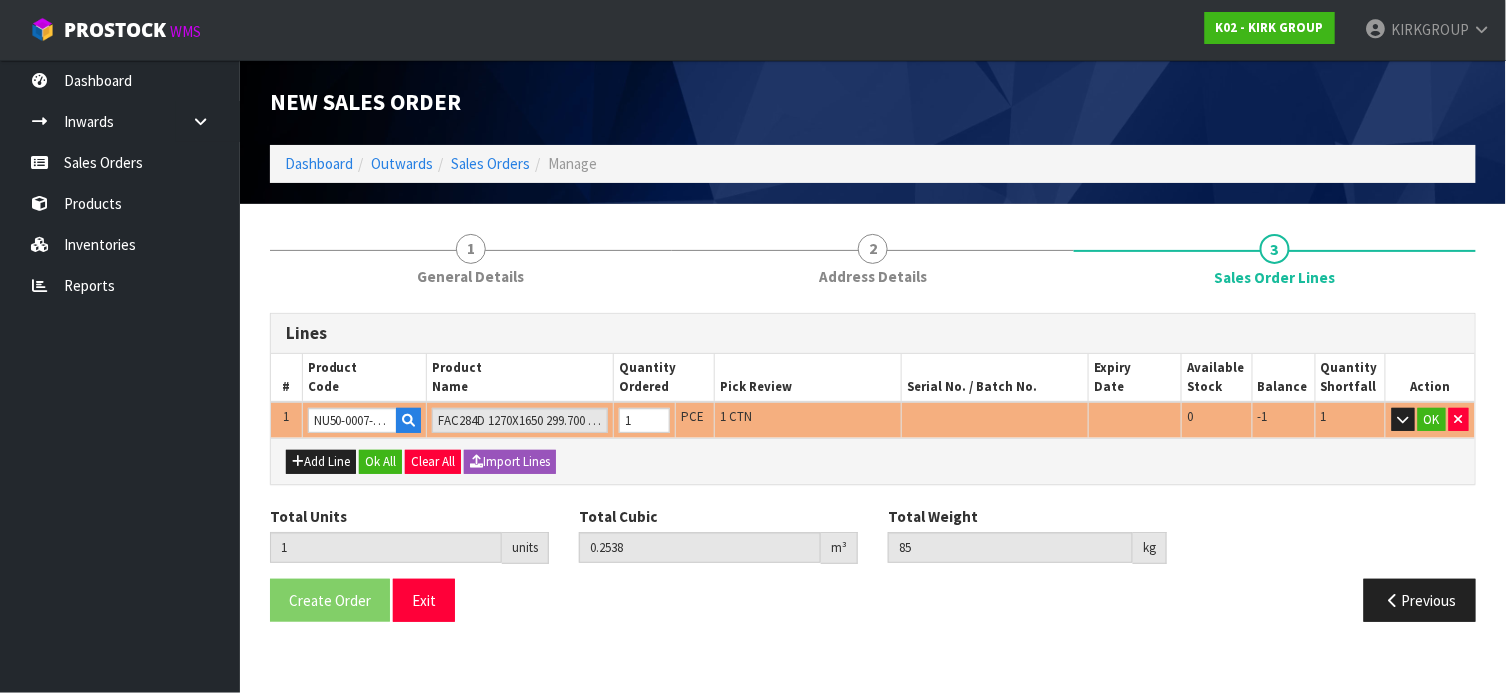 click on "Add Line
Ok All
Clear All
Import Lines" at bounding box center (873, 460) 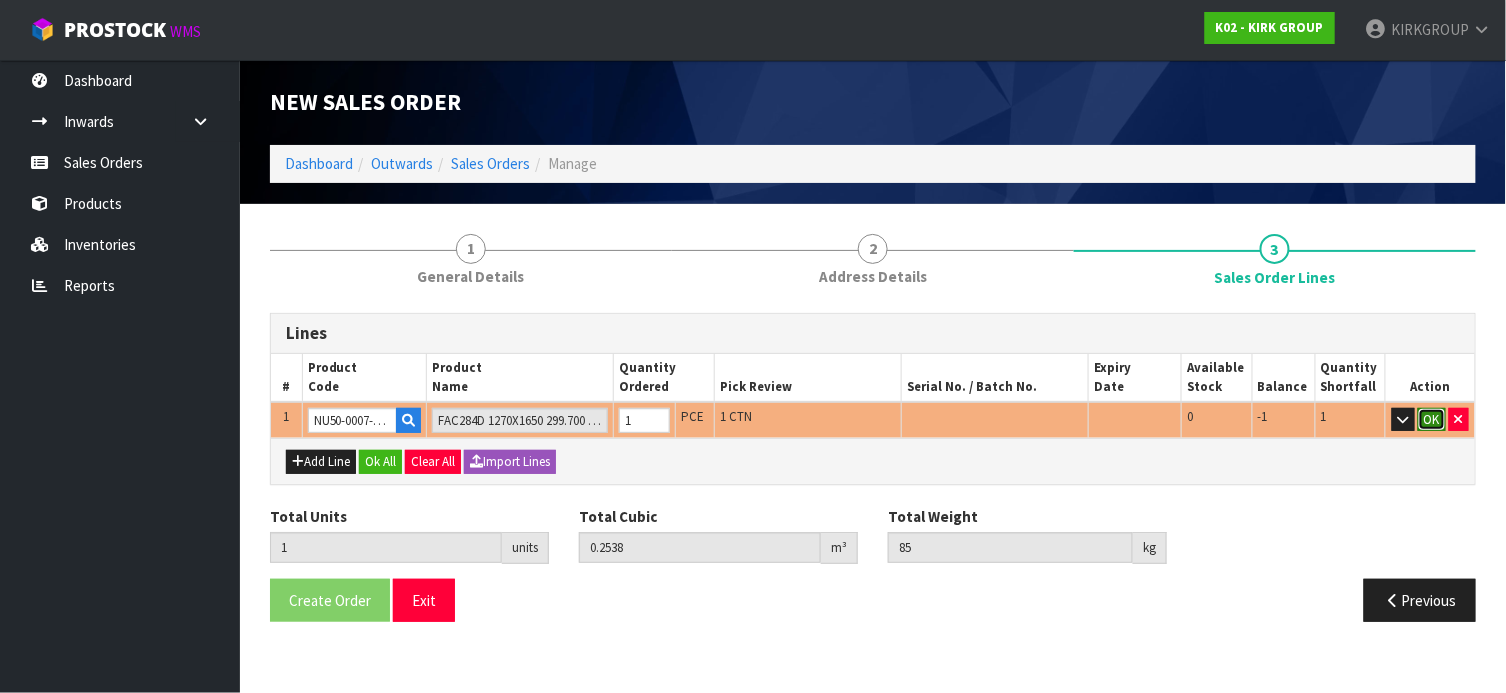 click on "OK" at bounding box center (1432, 420) 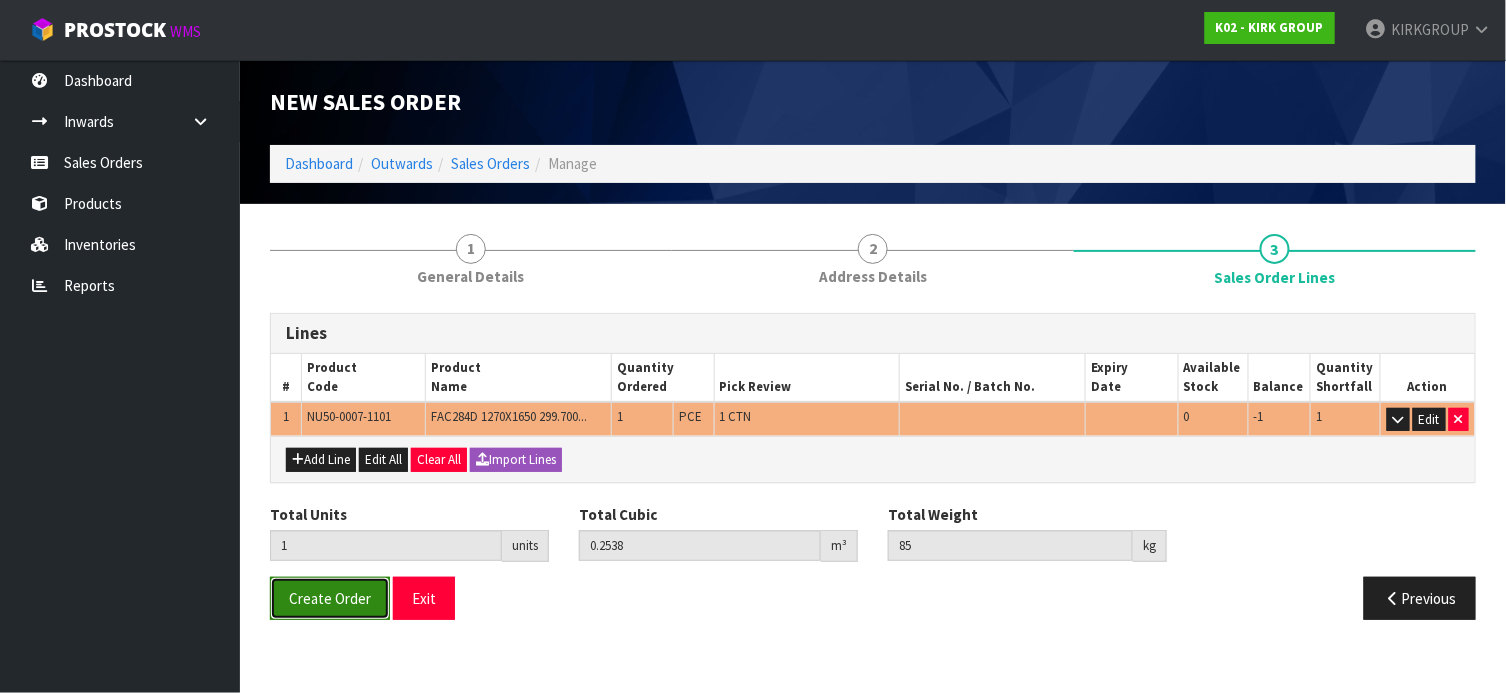 click on "Create Order" at bounding box center [330, 598] 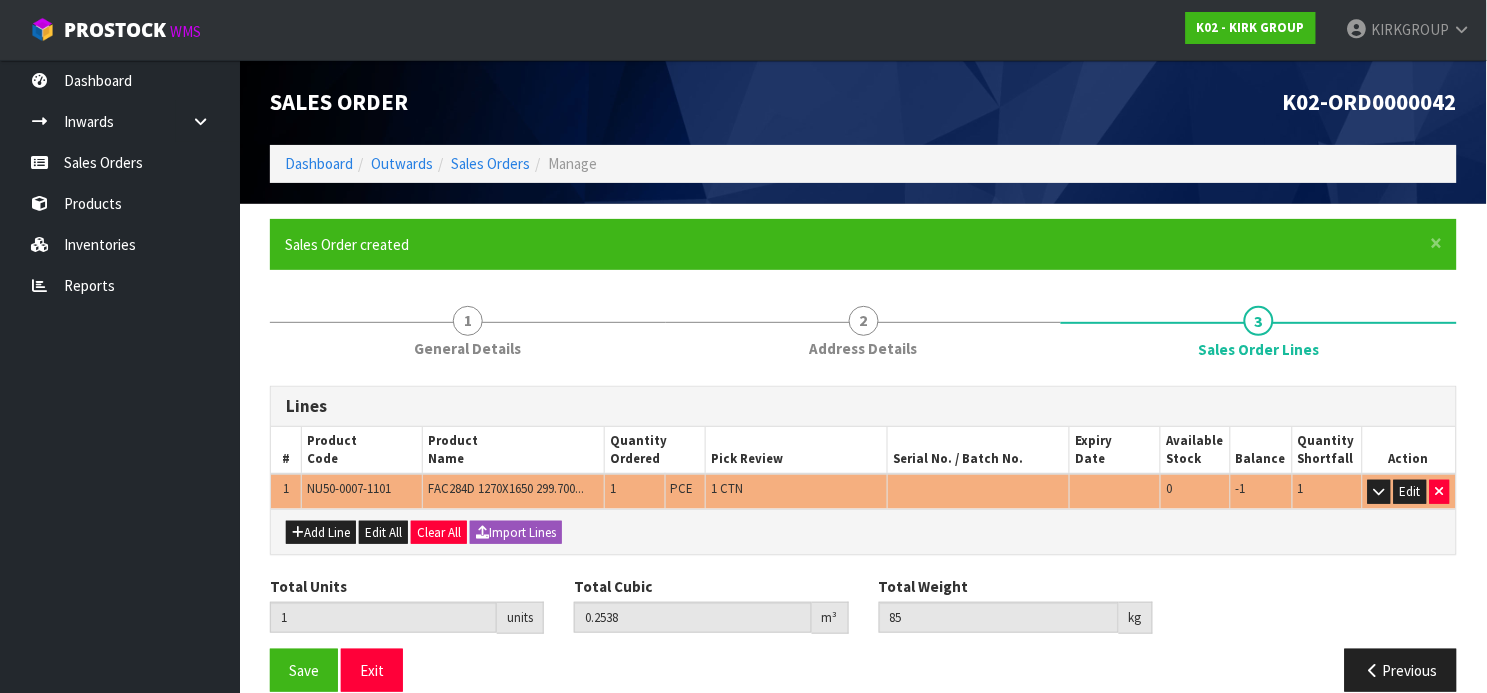 scroll, scrollTop: 27, scrollLeft: 0, axis: vertical 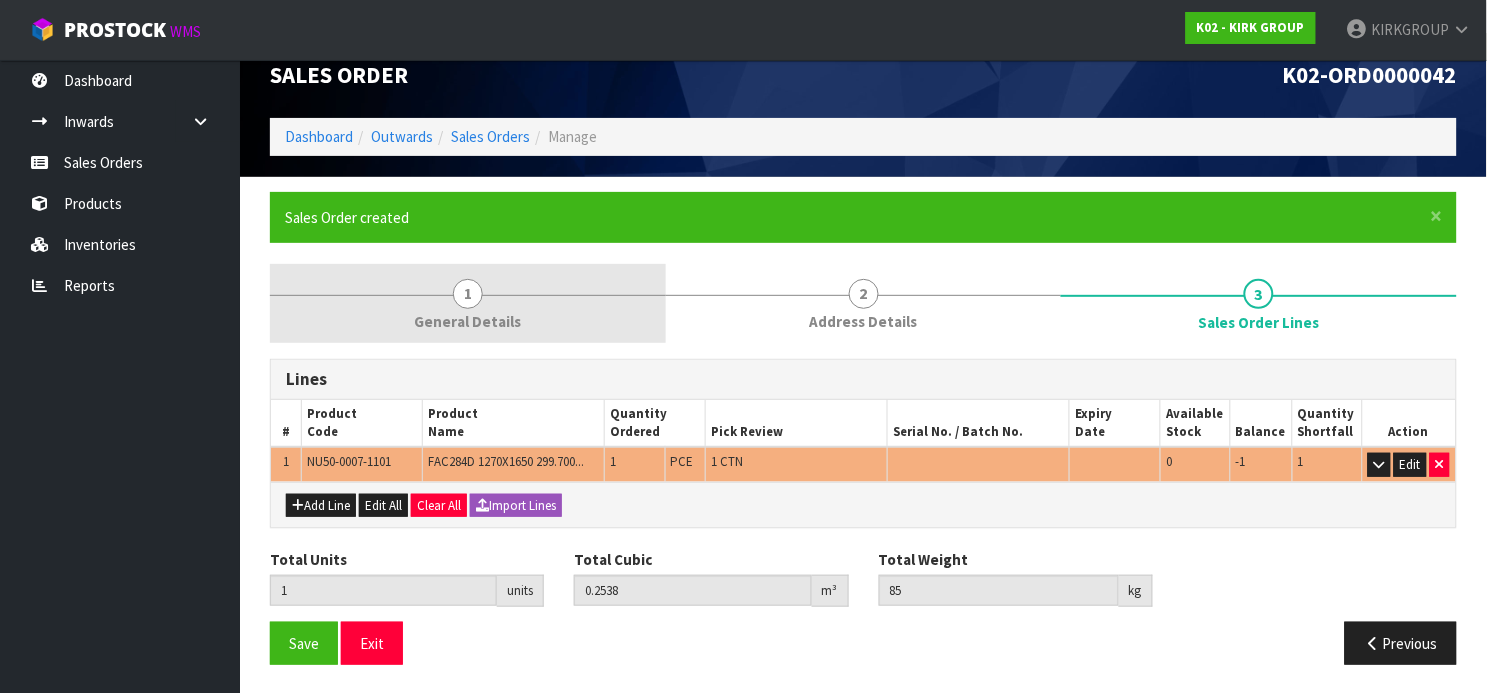 drag, startPoint x: 880, startPoint y: 300, endPoint x: 497, endPoint y: 287, distance: 383.22055 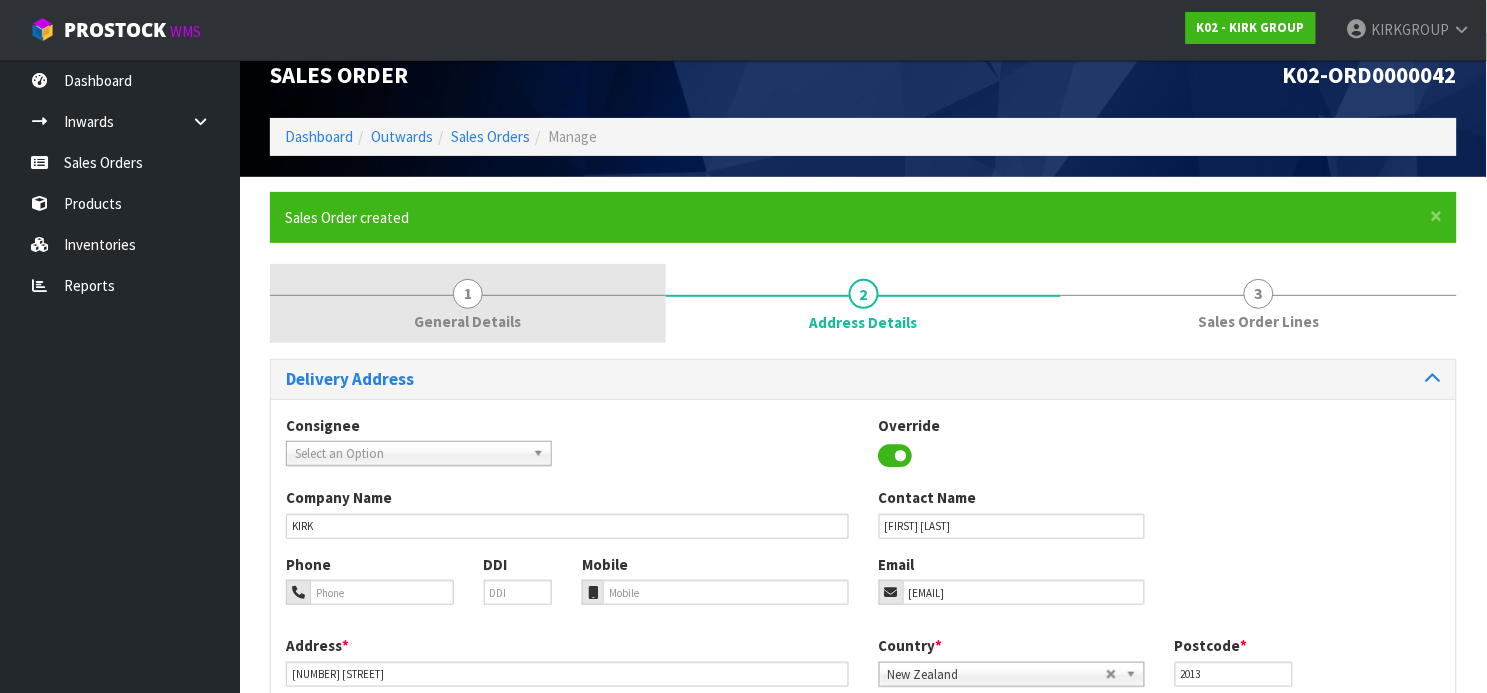 click on "1
General Details" at bounding box center [468, 303] 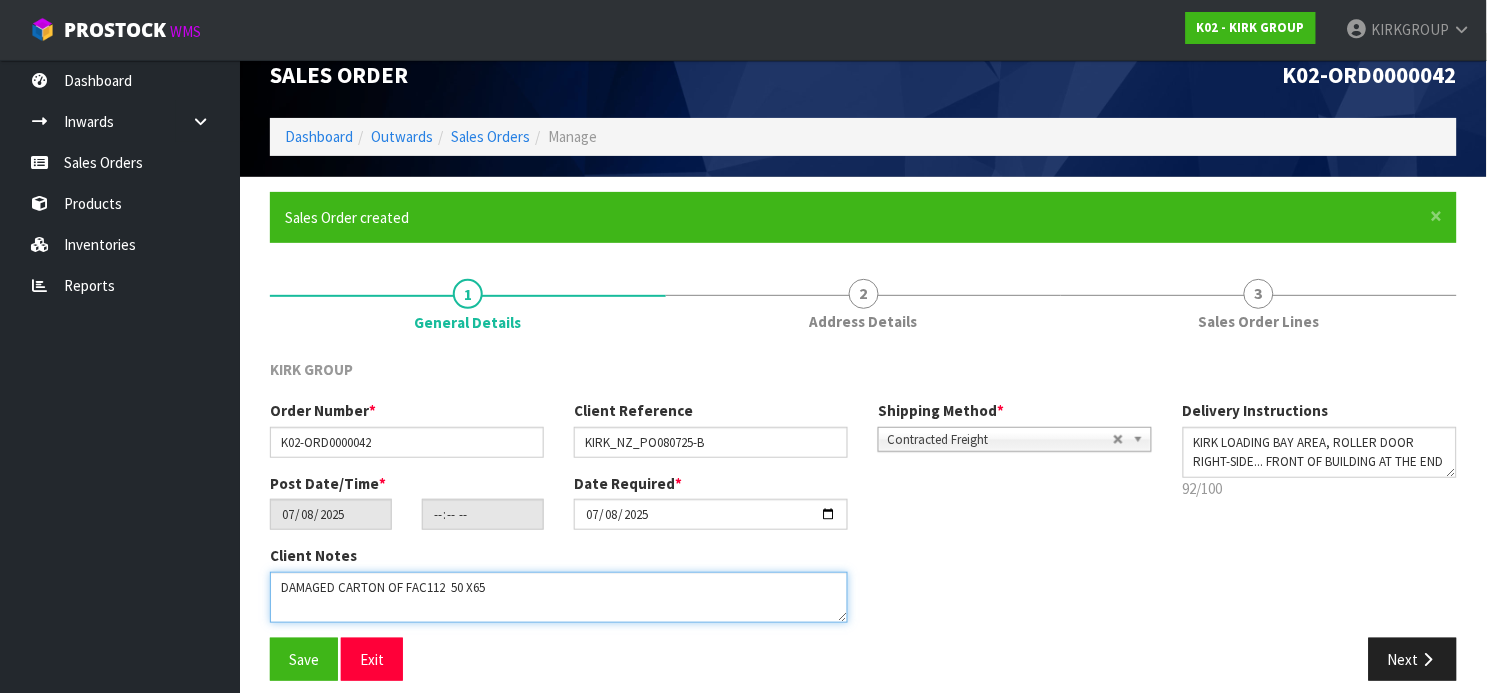 drag, startPoint x: 544, startPoint y: 593, endPoint x: 555, endPoint y: 591, distance: 11.18034 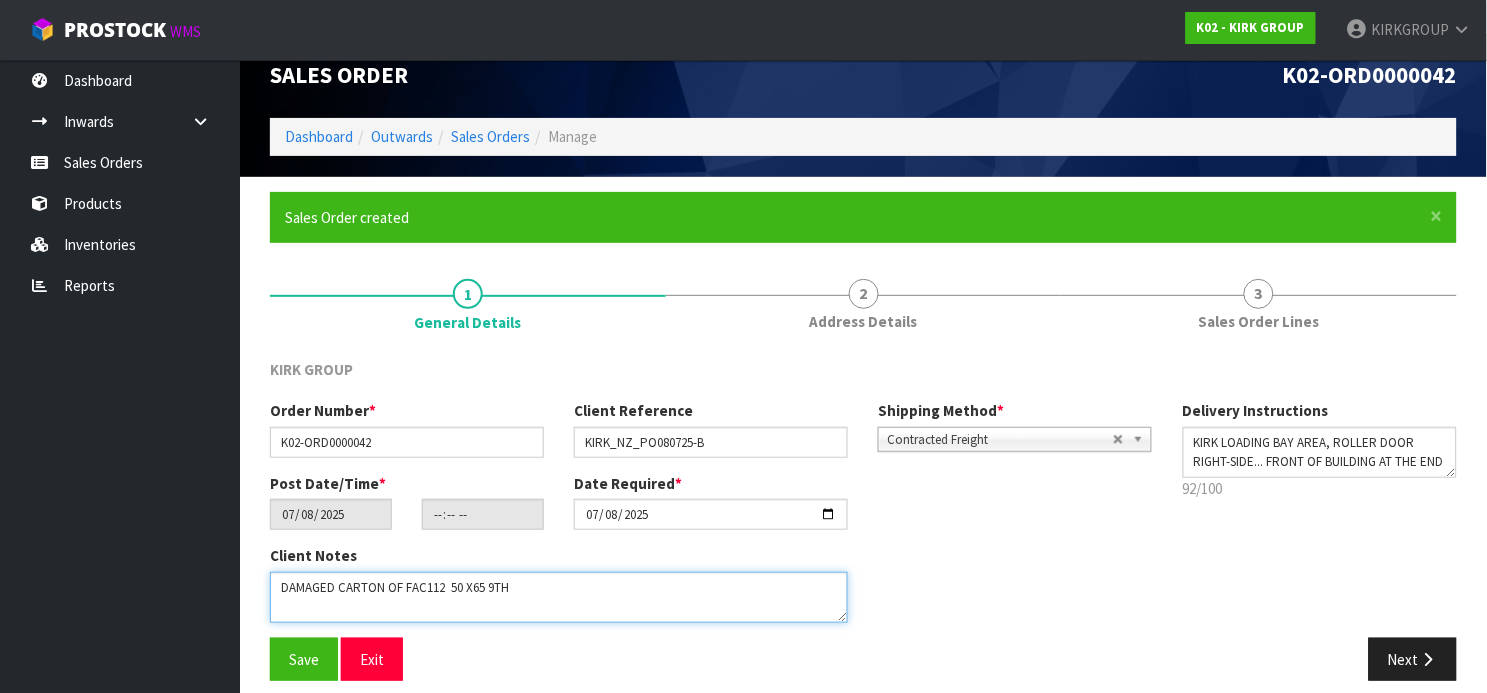 click at bounding box center (559, 597) 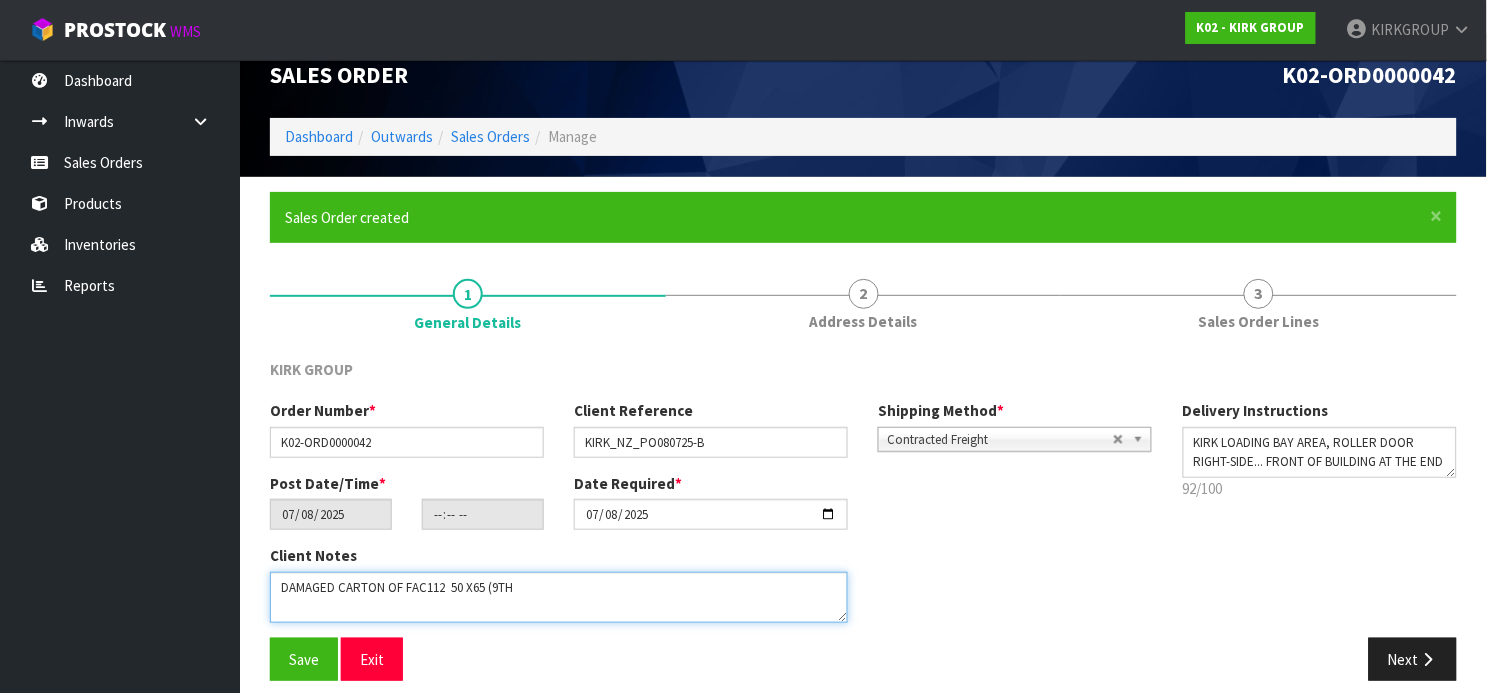 click at bounding box center [559, 597] 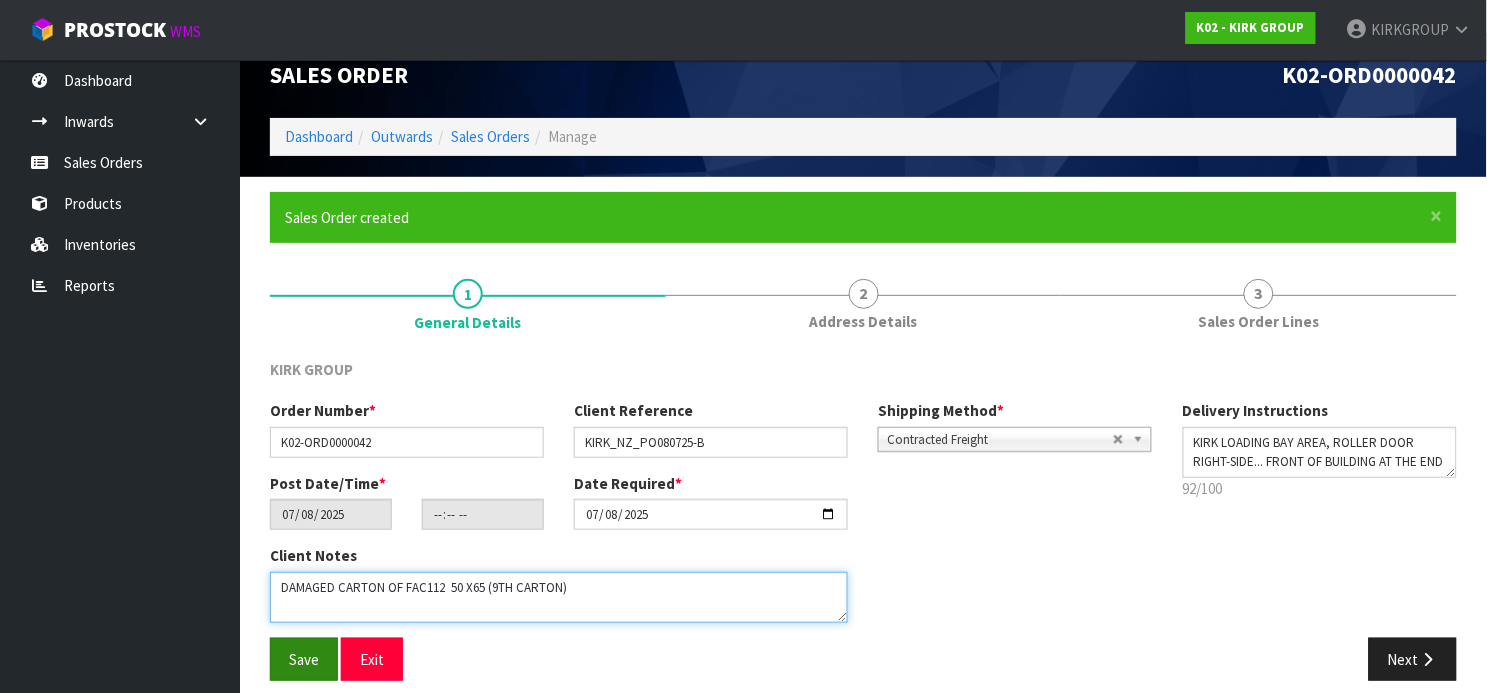 type on "DAMAGED CARTON OF FAC112  50 X65 (9TH CARTON)" 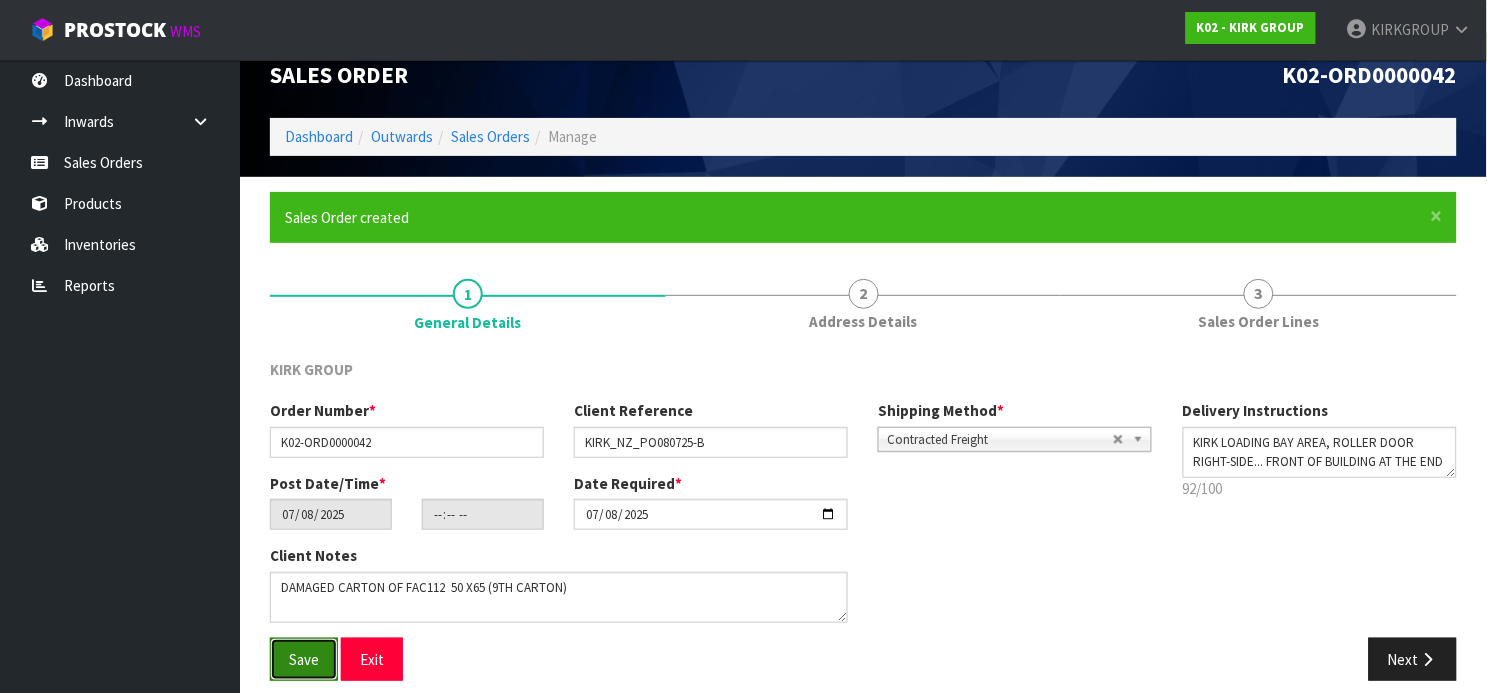 click on "Save" at bounding box center (304, 659) 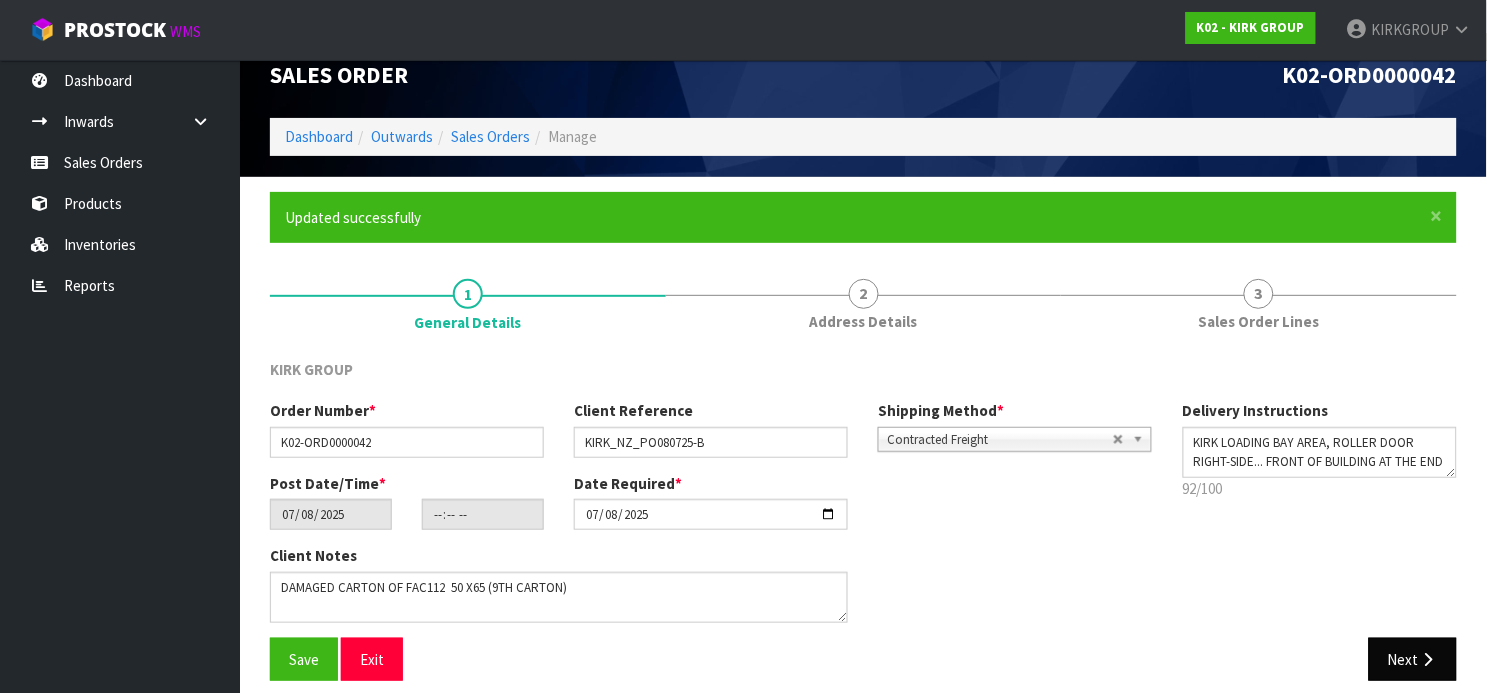 scroll, scrollTop: 0, scrollLeft: 0, axis: both 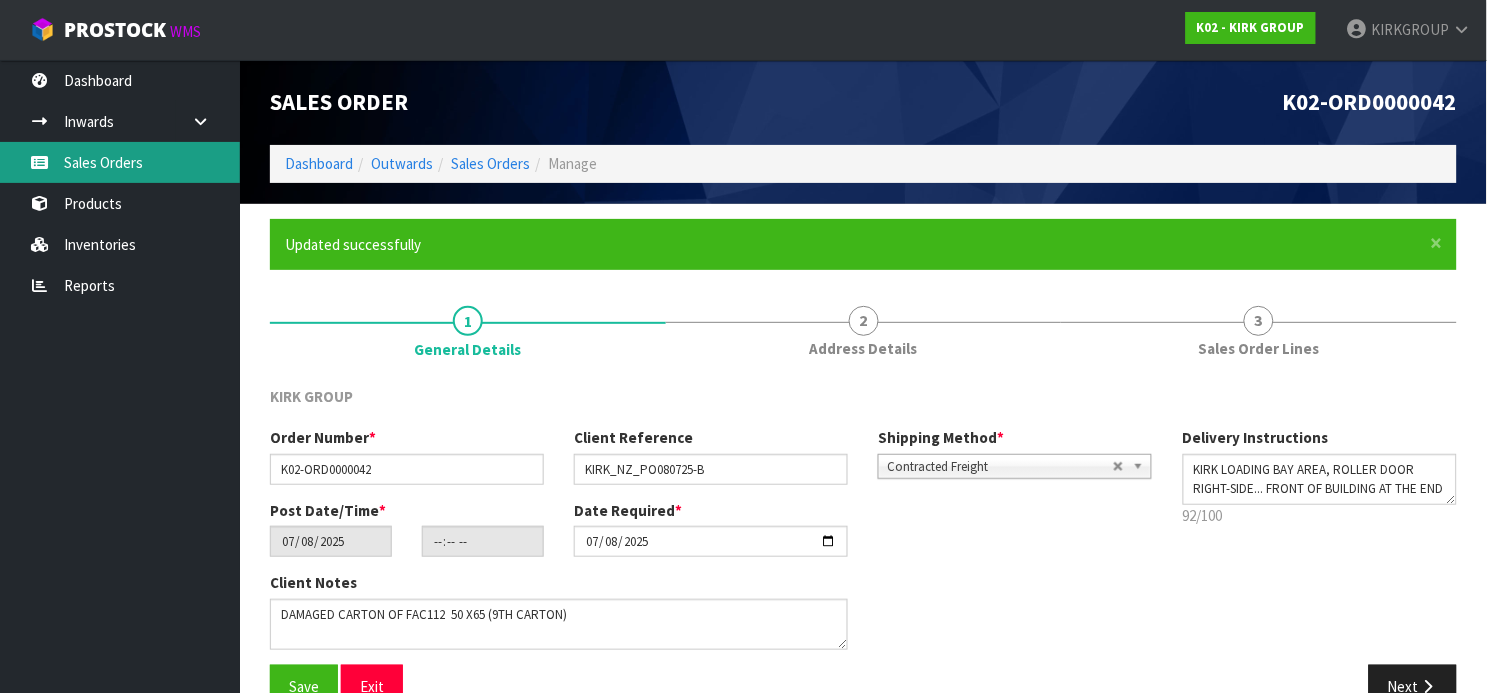 click on "Sales Orders" at bounding box center (120, 162) 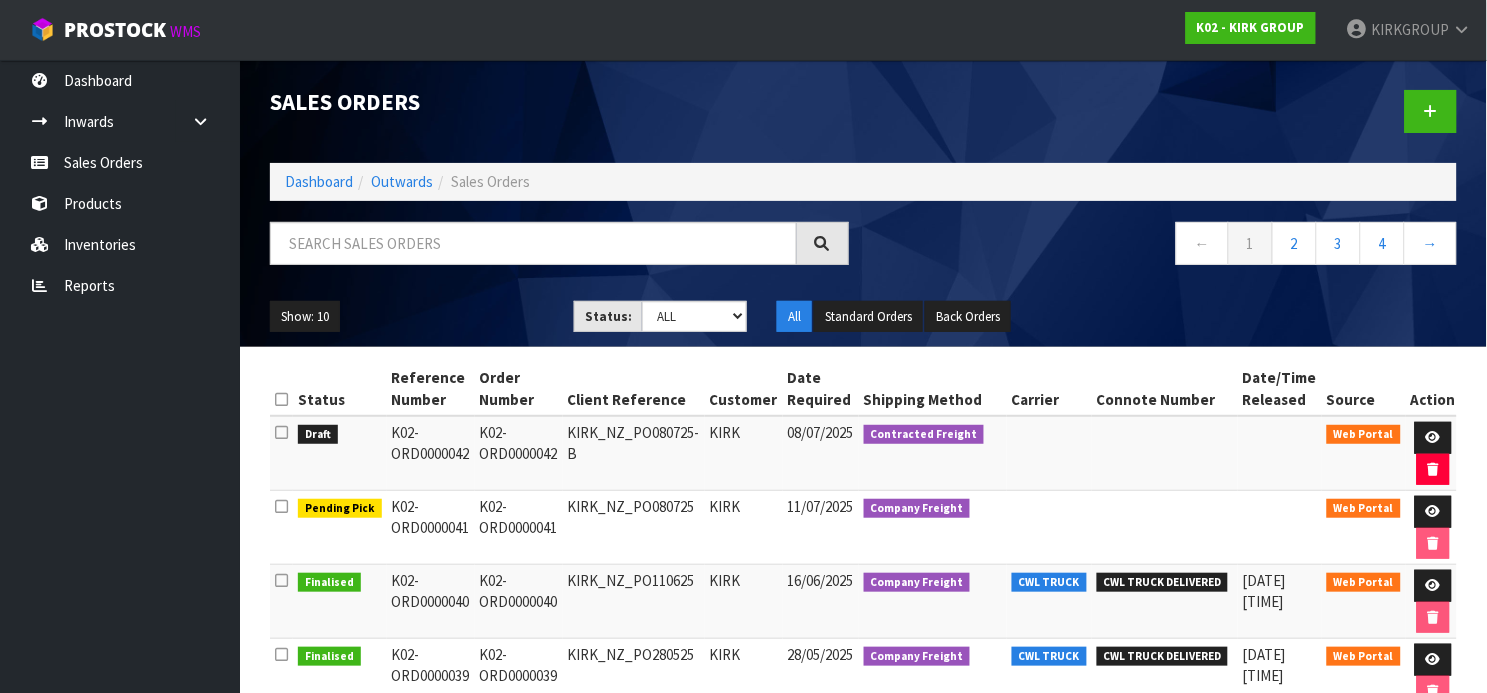 click on "Draft" at bounding box center [318, 435] 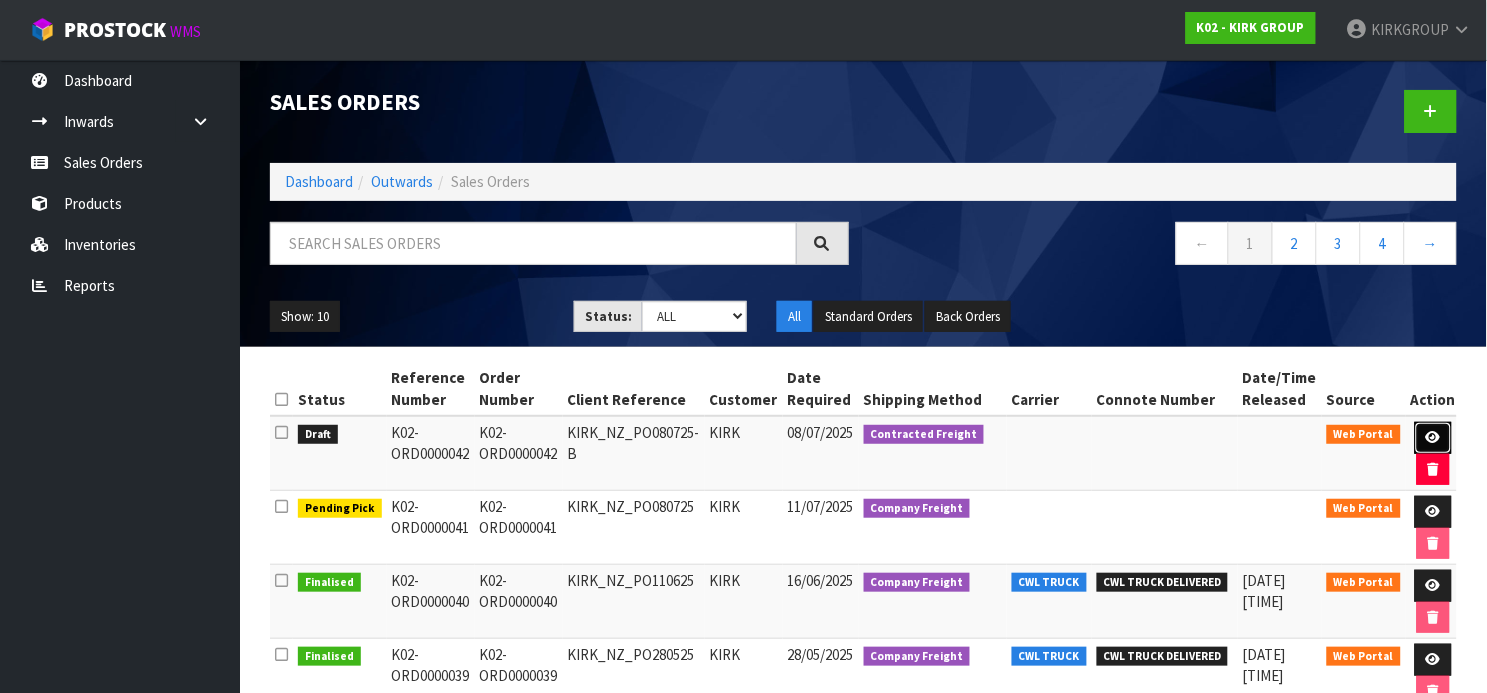 click at bounding box center [1433, 437] 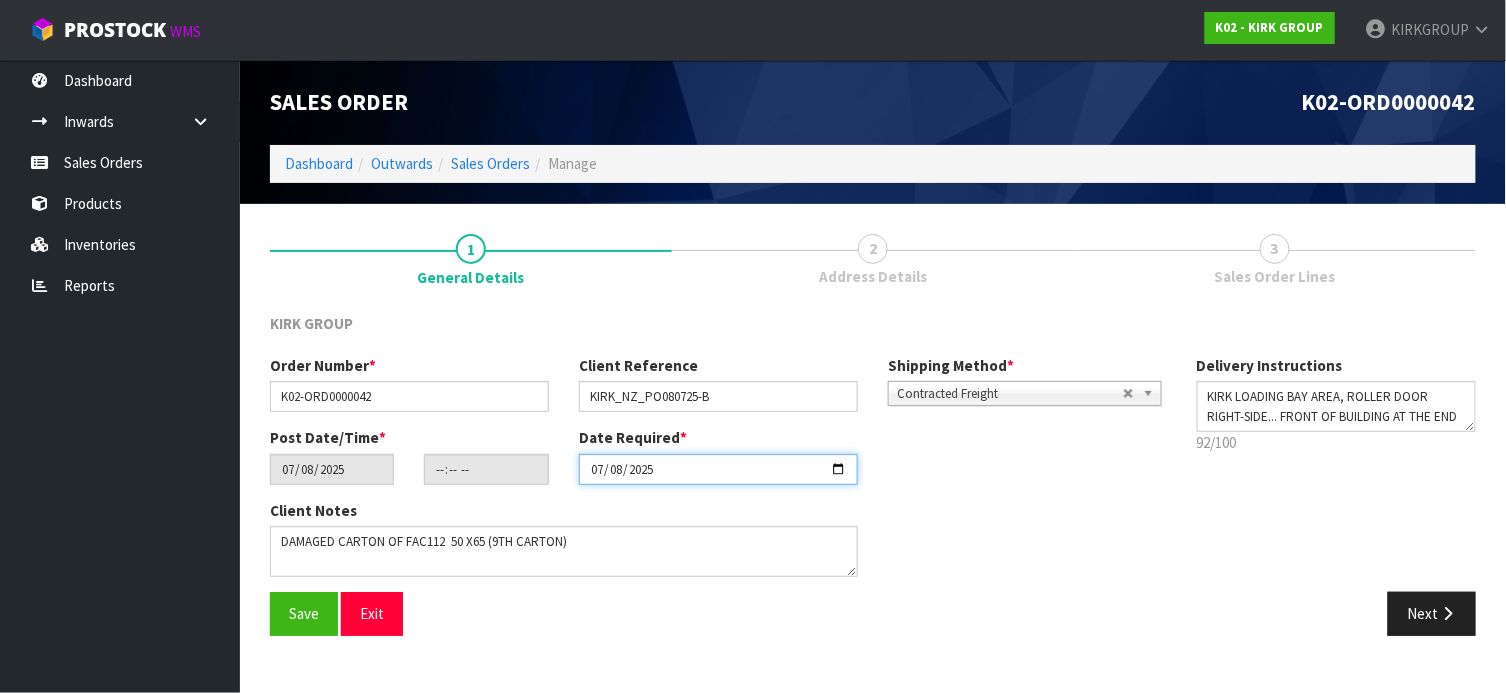 click on "2025-07-08" at bounding box center [718, 469] 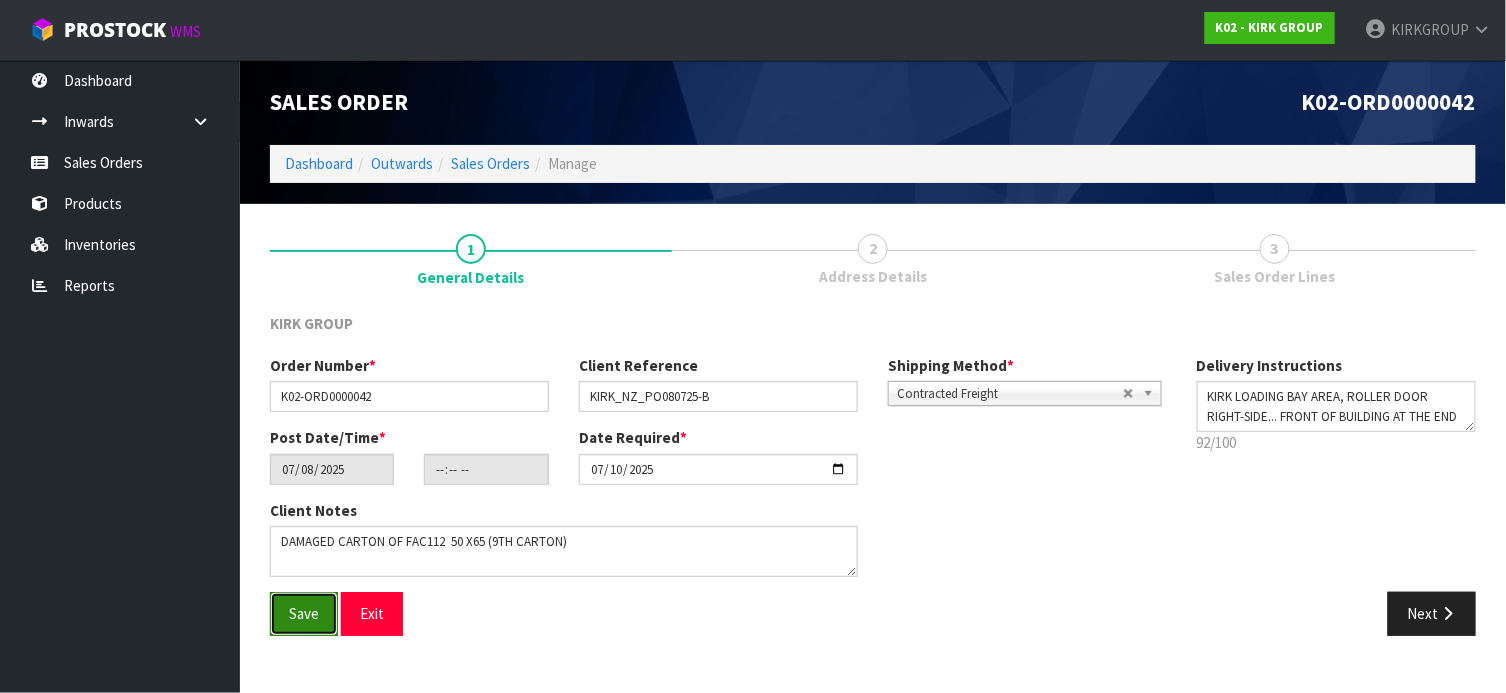 click on "Save" at bounding box center (304, 613) 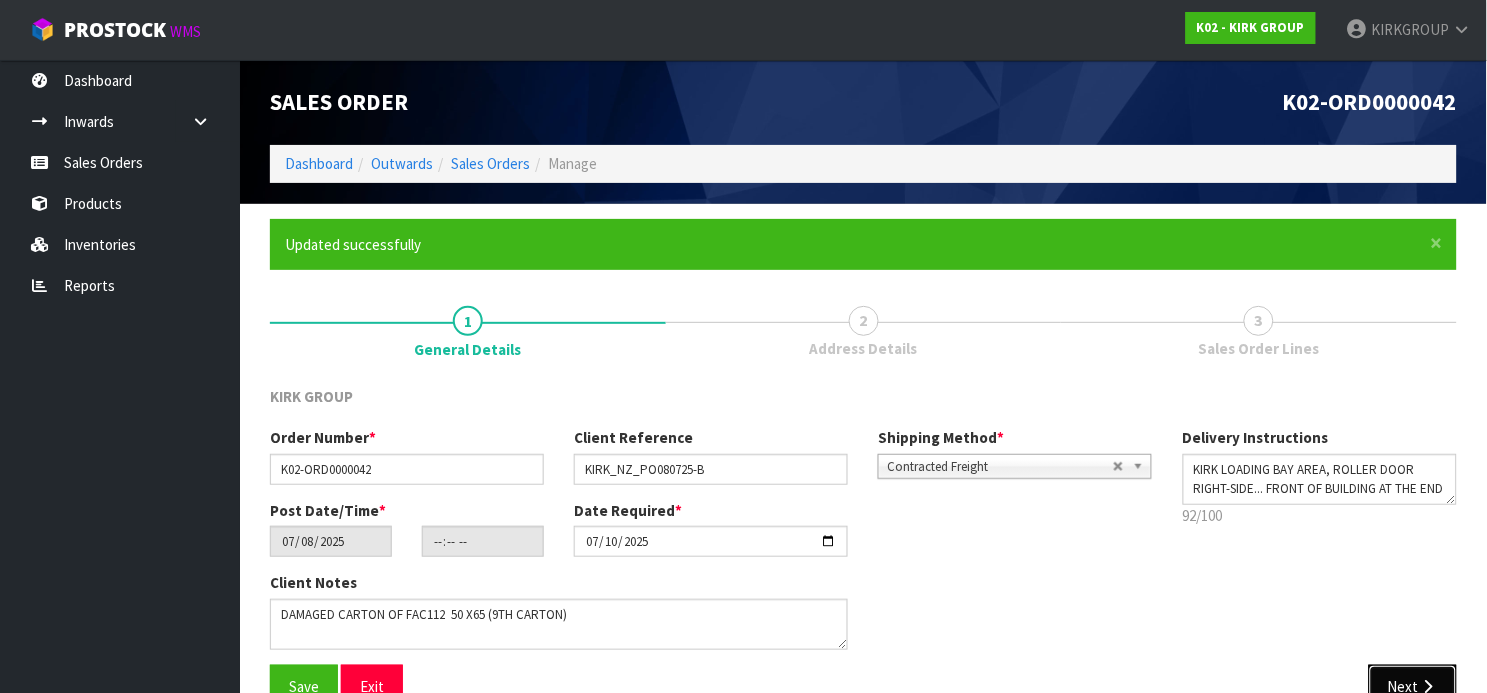 drag, startPoint x: 1417, startPoint y: 681, endPoint x: 172, endPoint y: 372, distance: 1282.7728 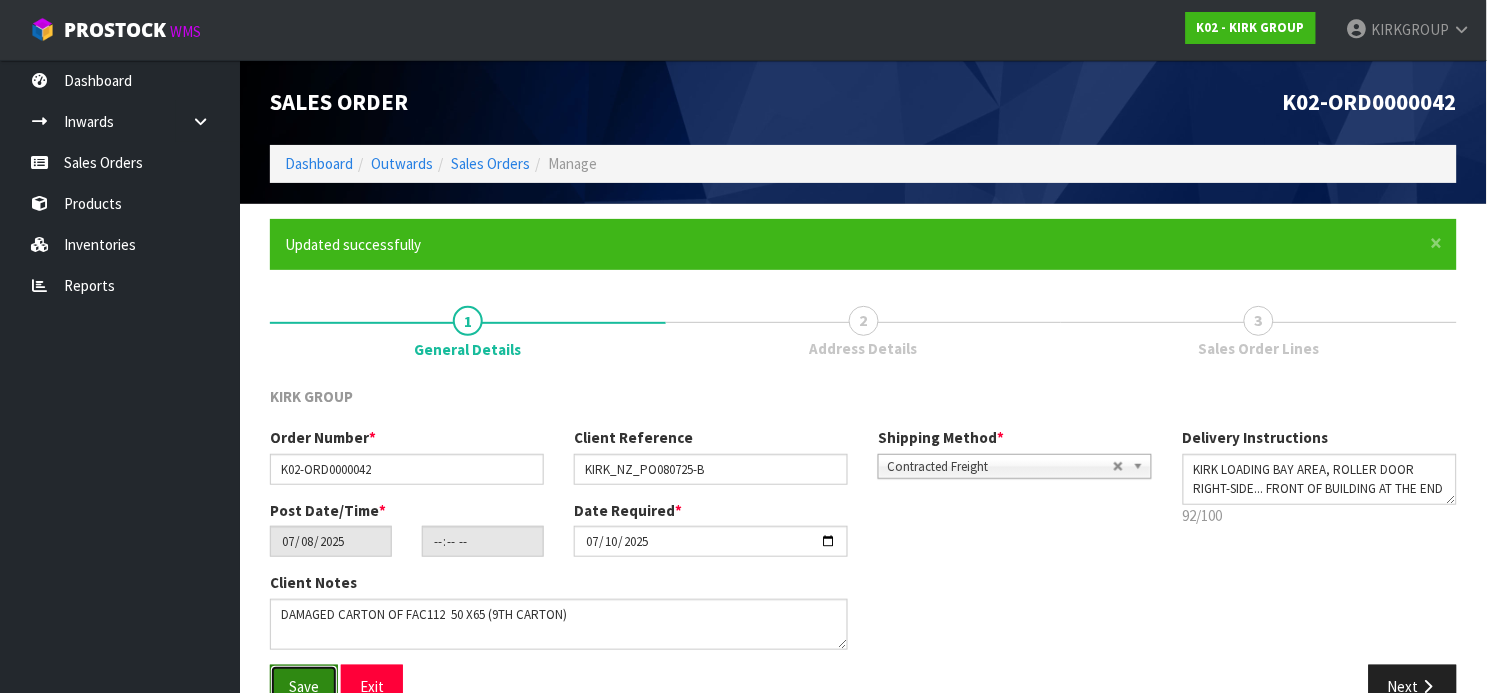 click on "Save" at bounding box center (304, 686) 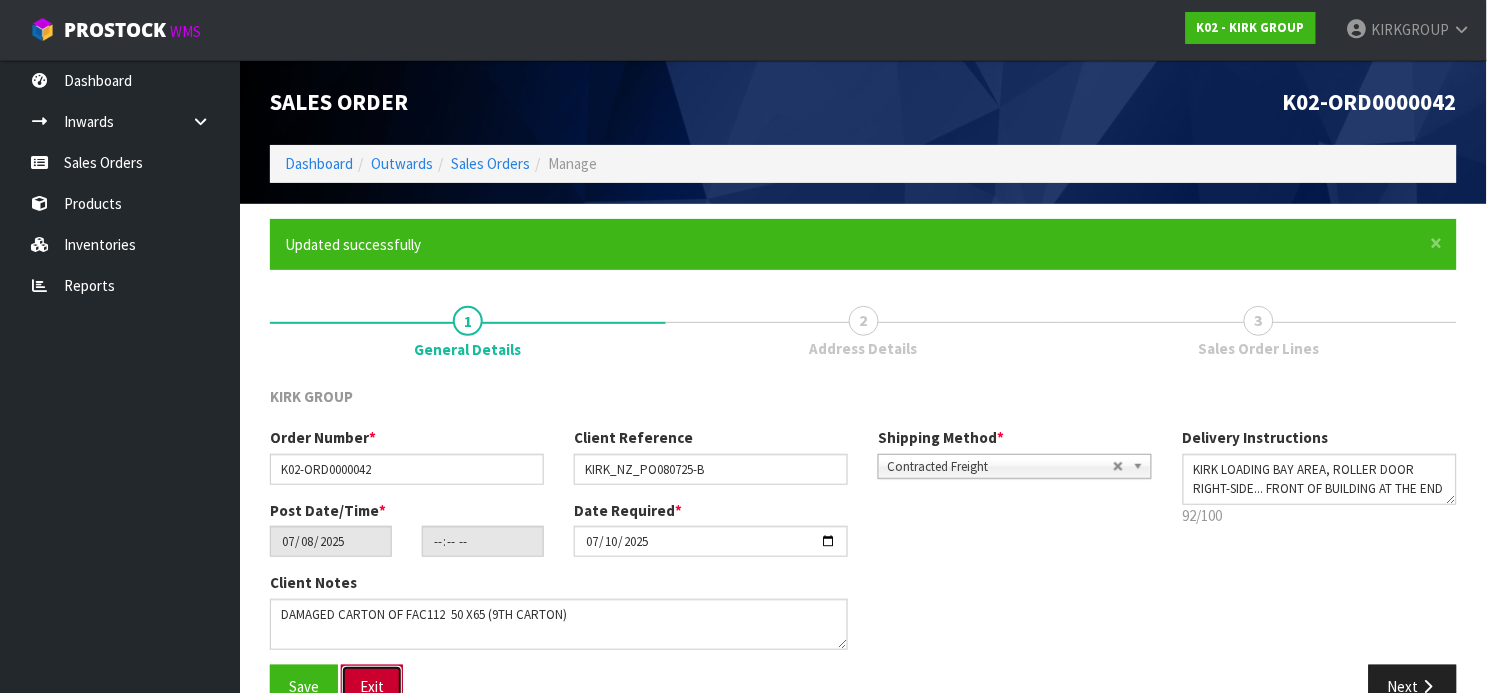 click on "Exit" at bounding box center [372, 686] 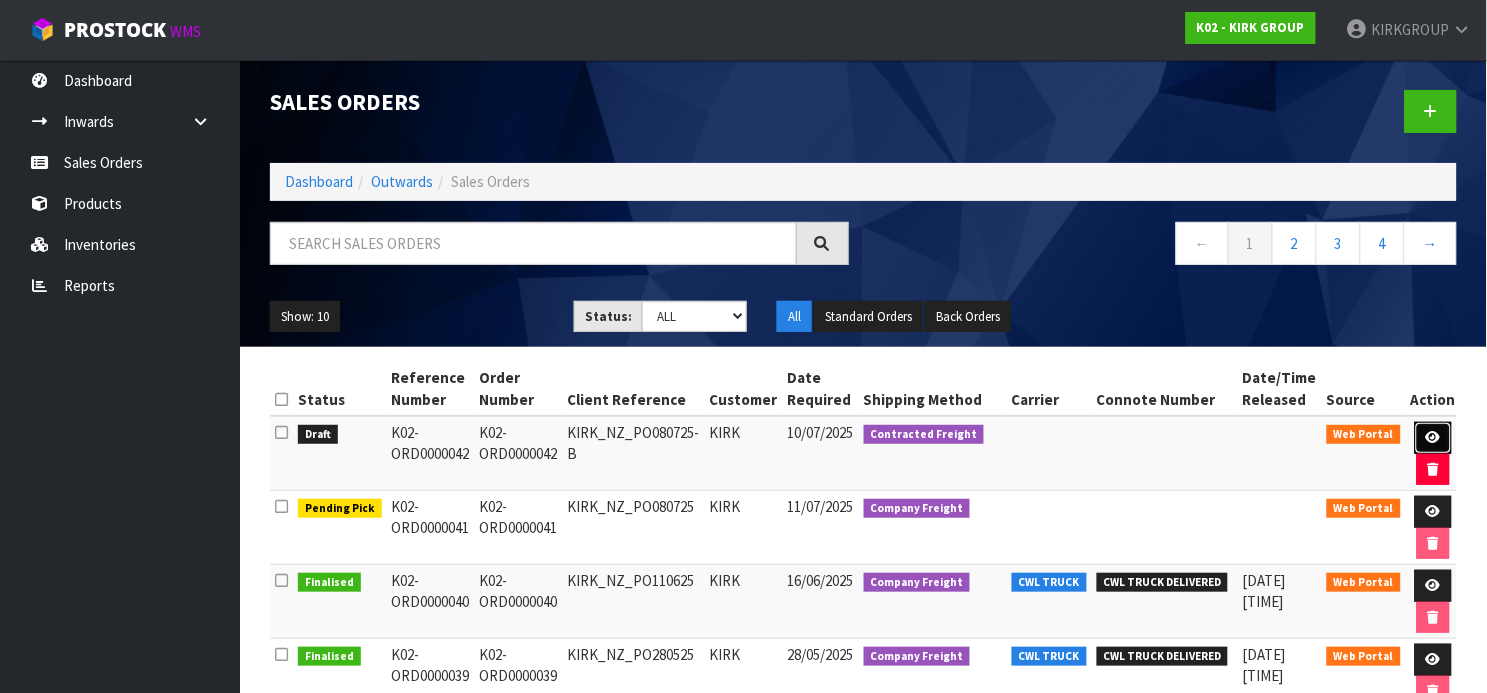 click at bounding box center (1433, 437) 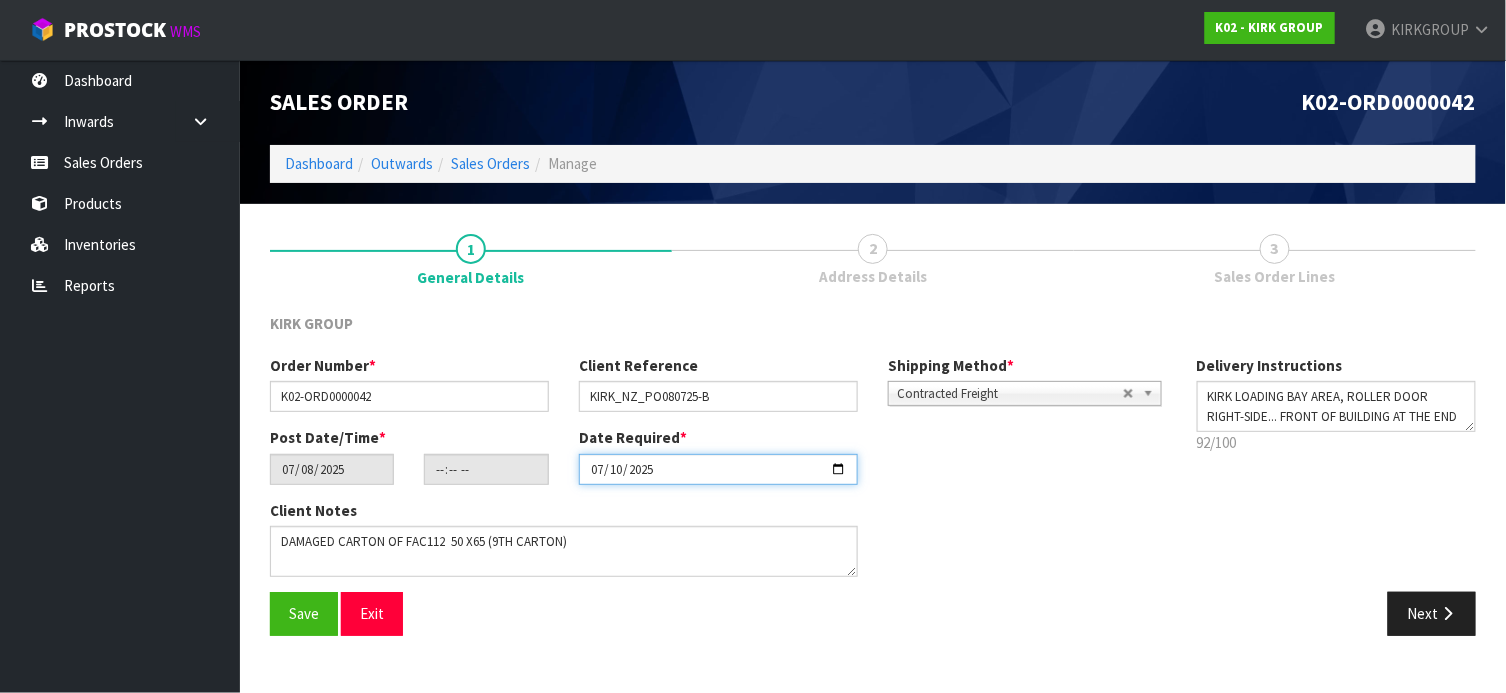 click on "2025-07-10" at bounding box center (718, 469) 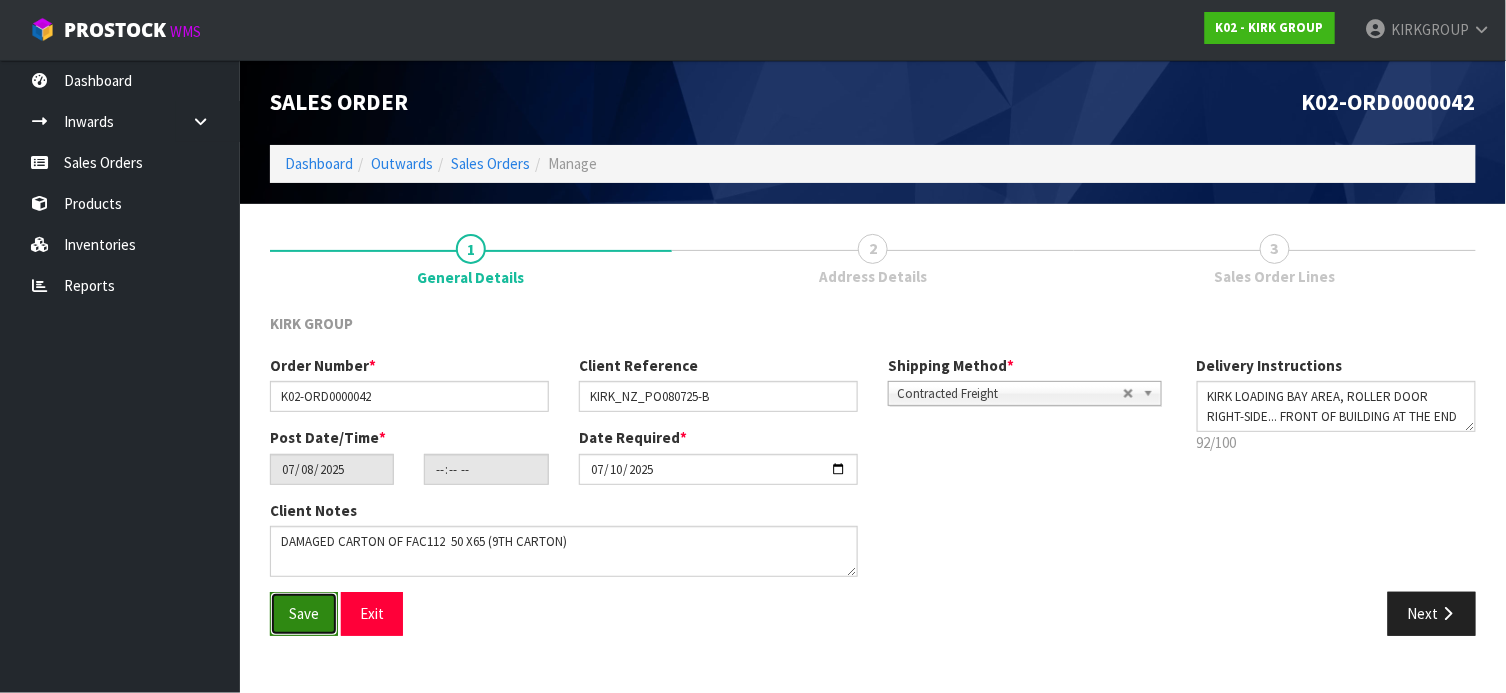 click on "Save" at bounding box center (304, 613) 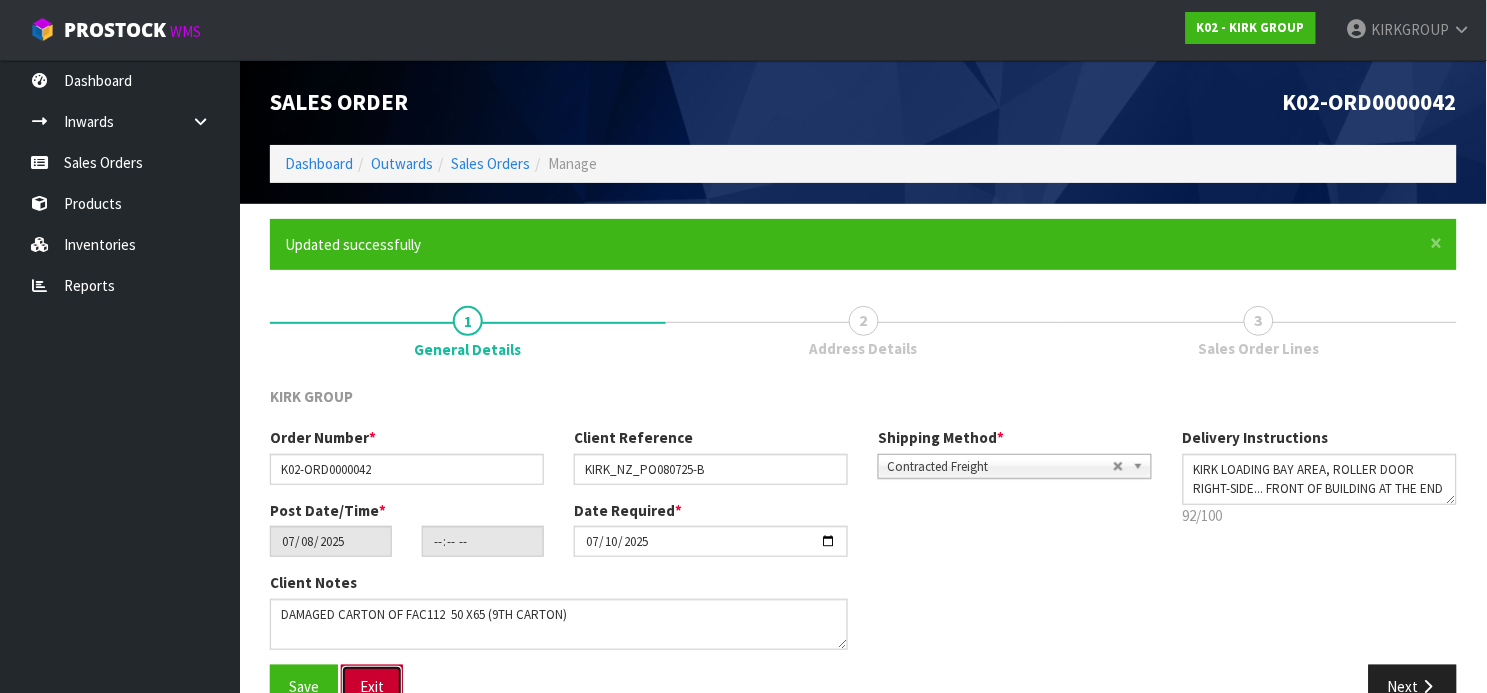 click on "Exit" at bounding box center (372, 686) 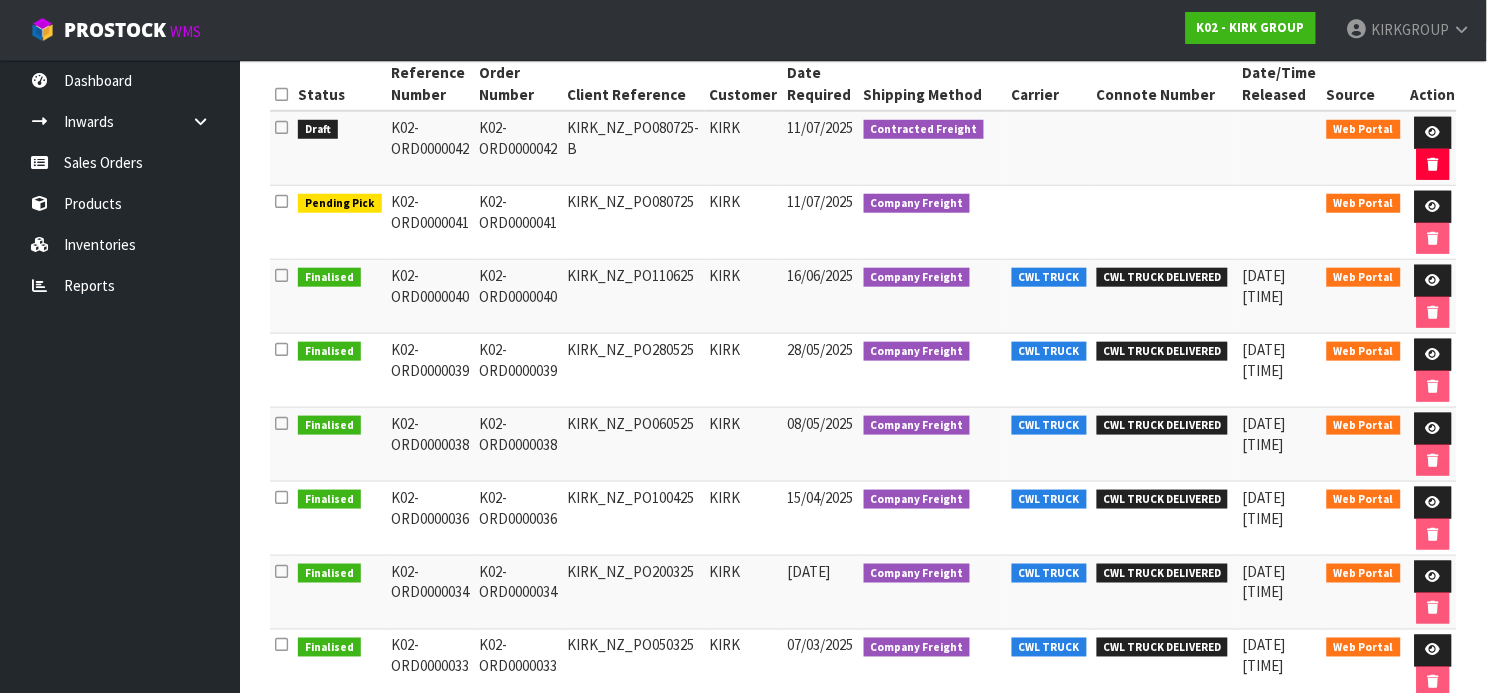 scroll, scrollTop: 0, scrollLeft: 0, axis: both 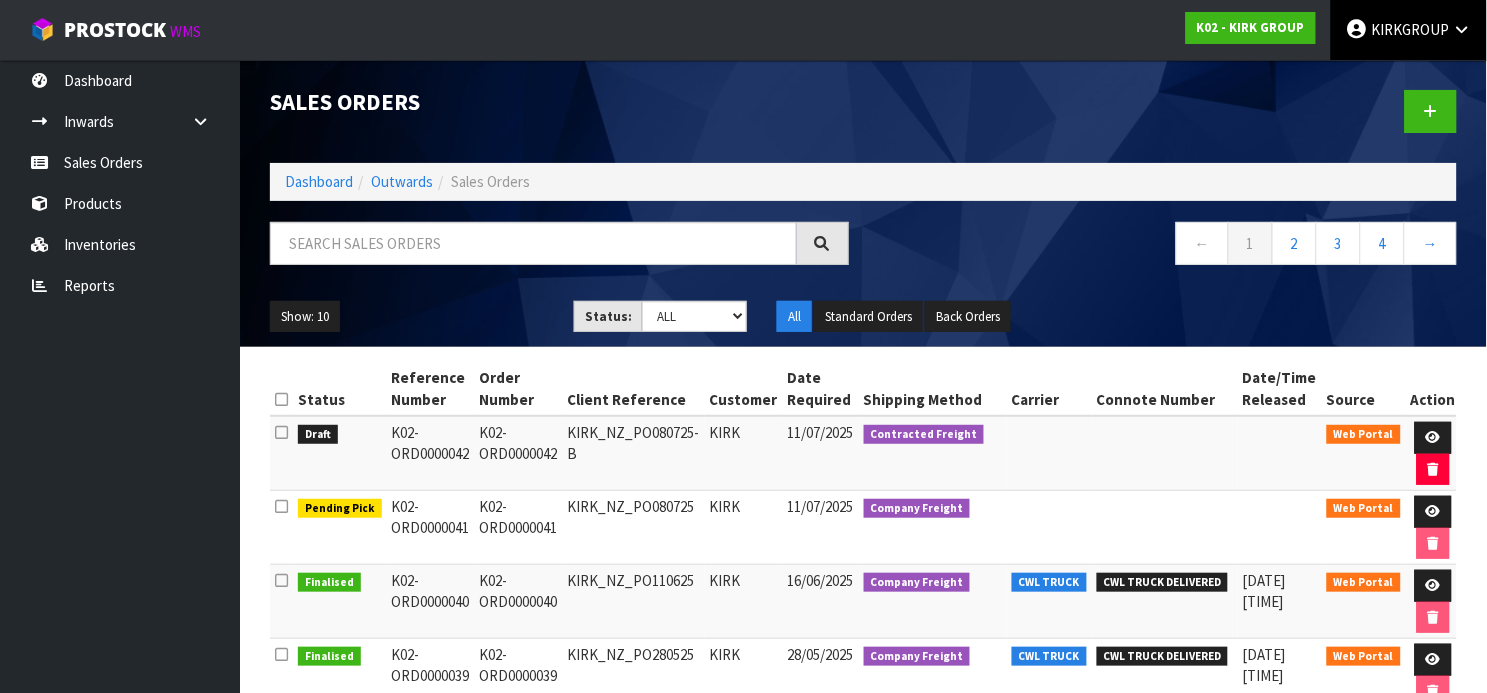 click at bounding box center (1462, 29) 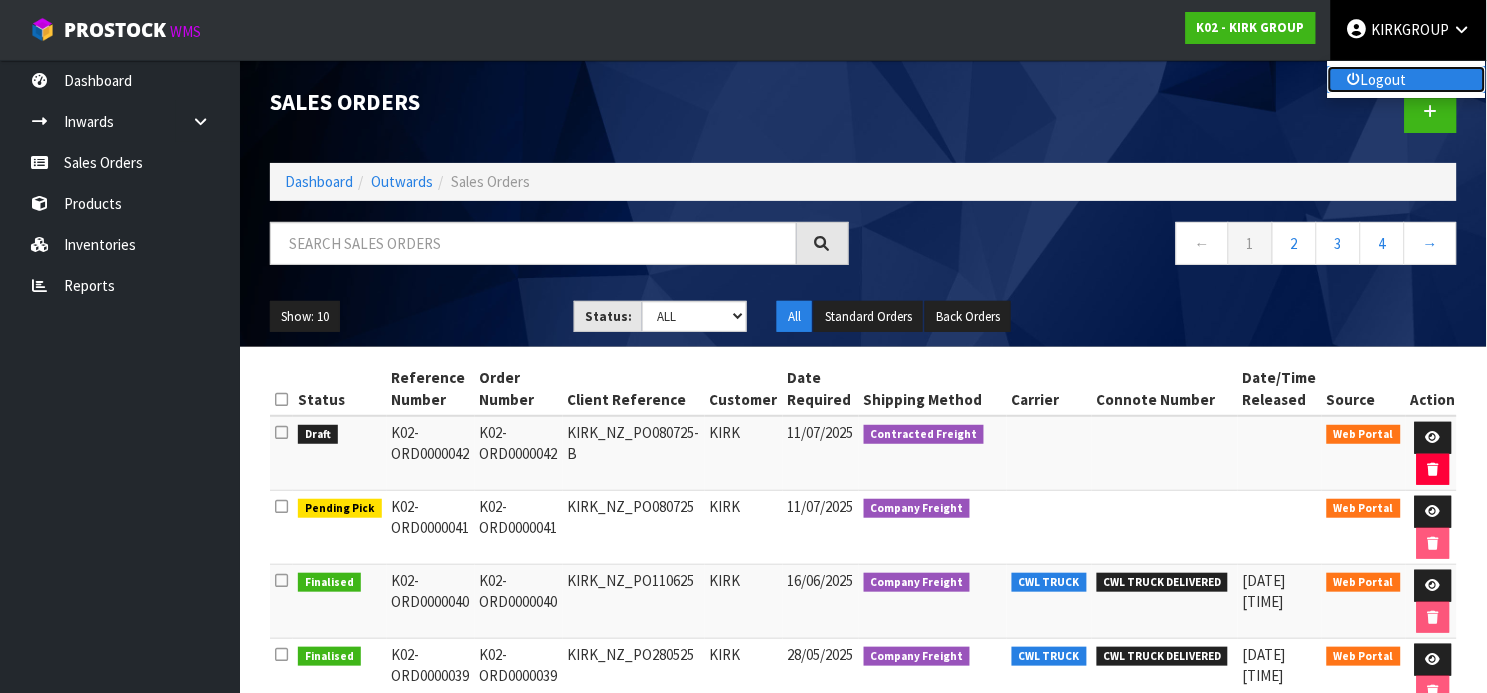 click on "Logout" at bounding box center (1407, 79) 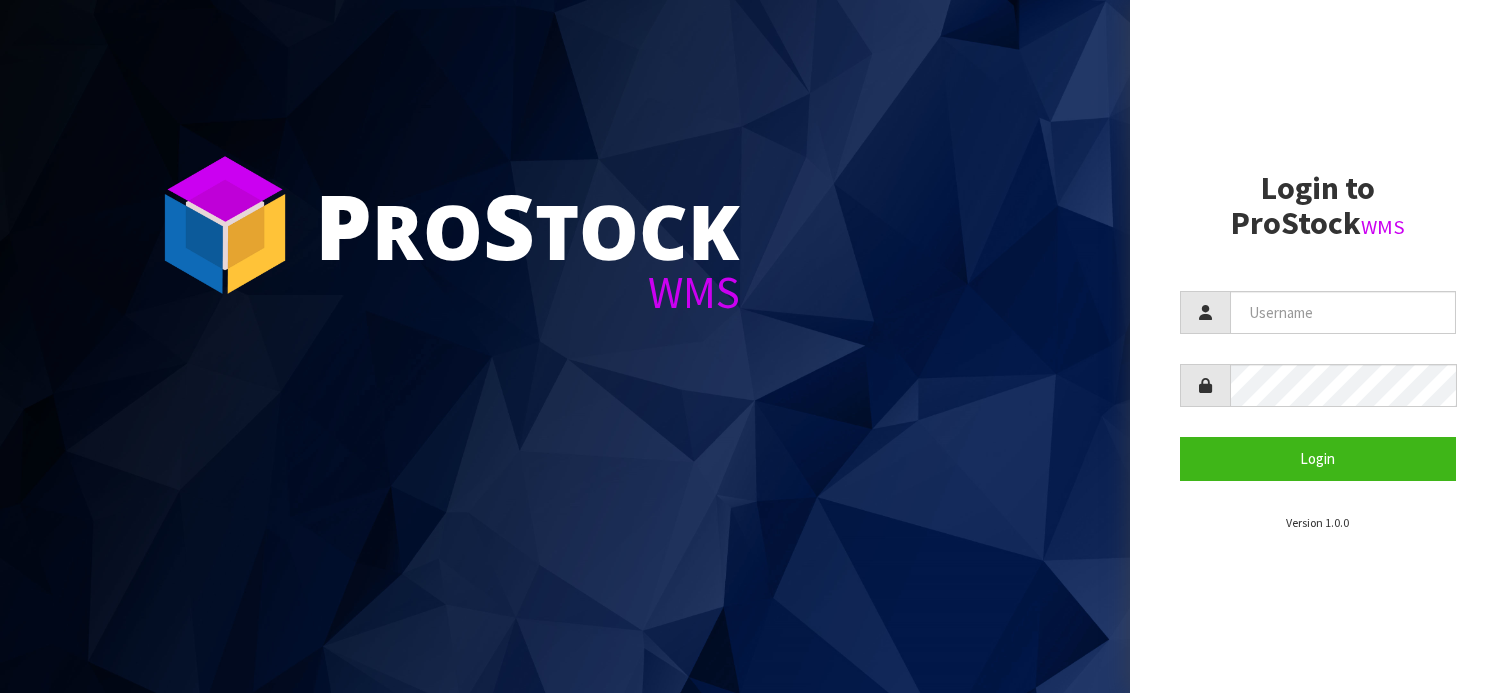 scroll, scrollTop: 0, scrollLeft: 0, axis: both 